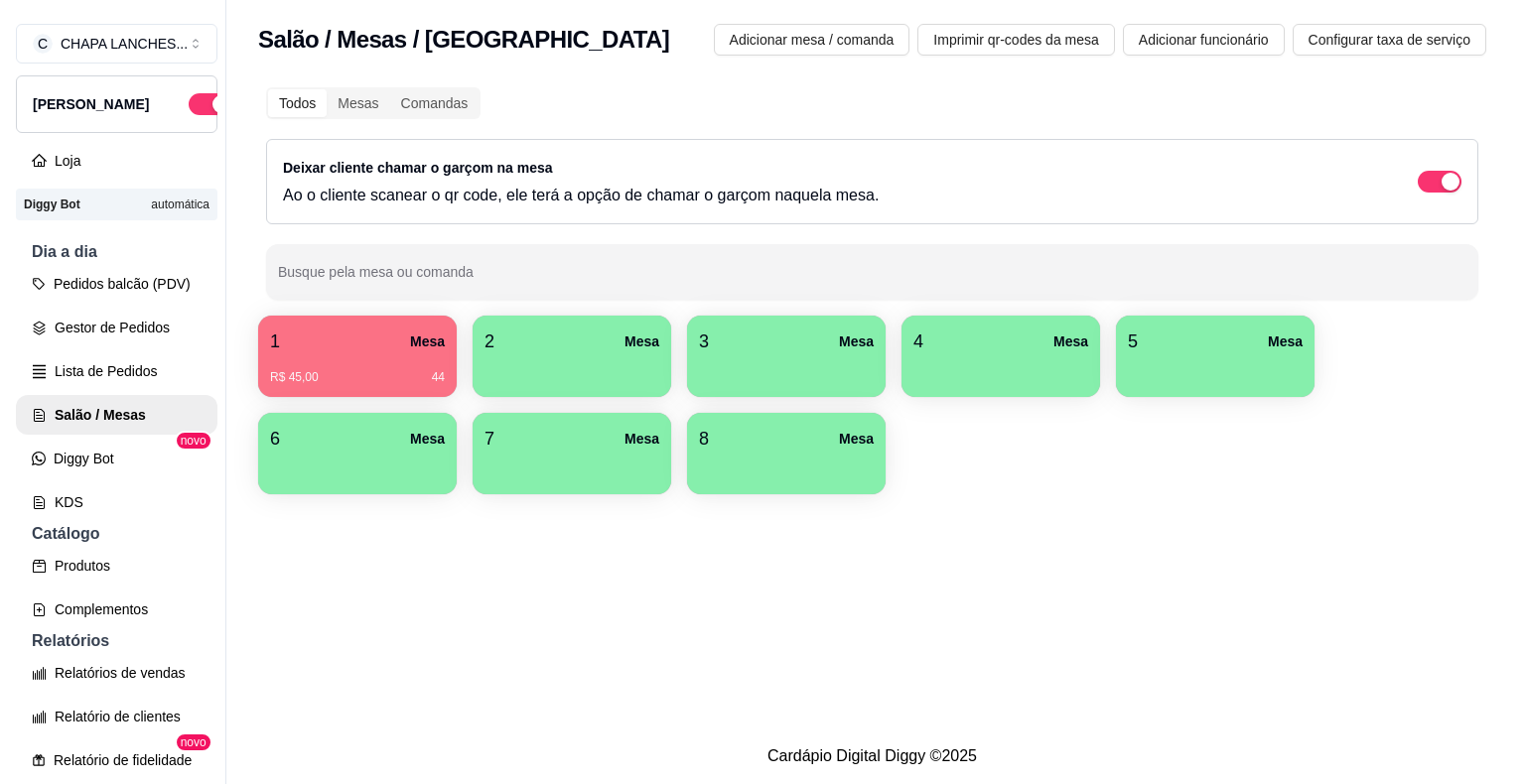 scroll, scrollTop: 0, scrollLeft: 0, axis: both 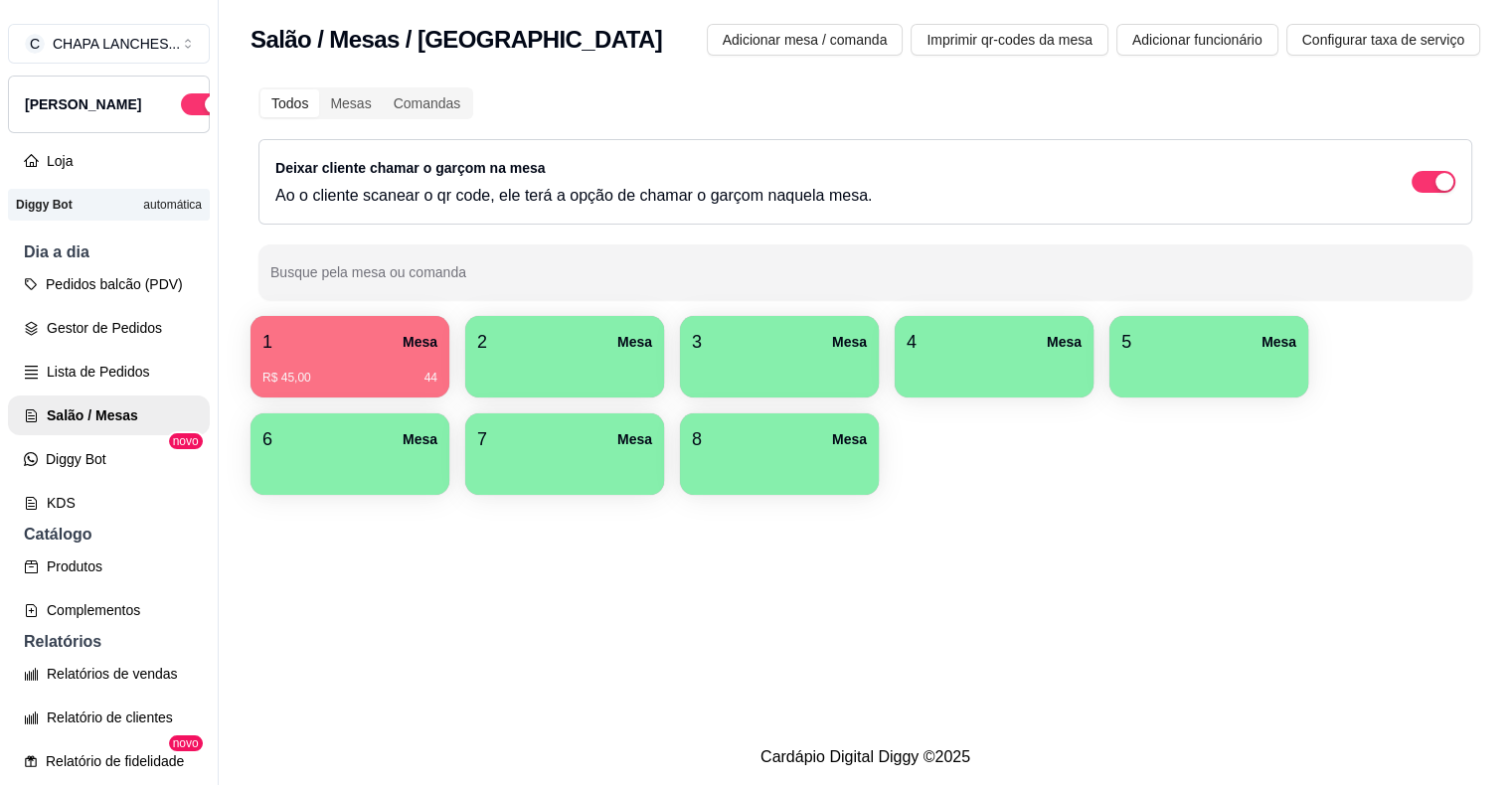 click on "1 Mesa" at bounding box center (350, 342) 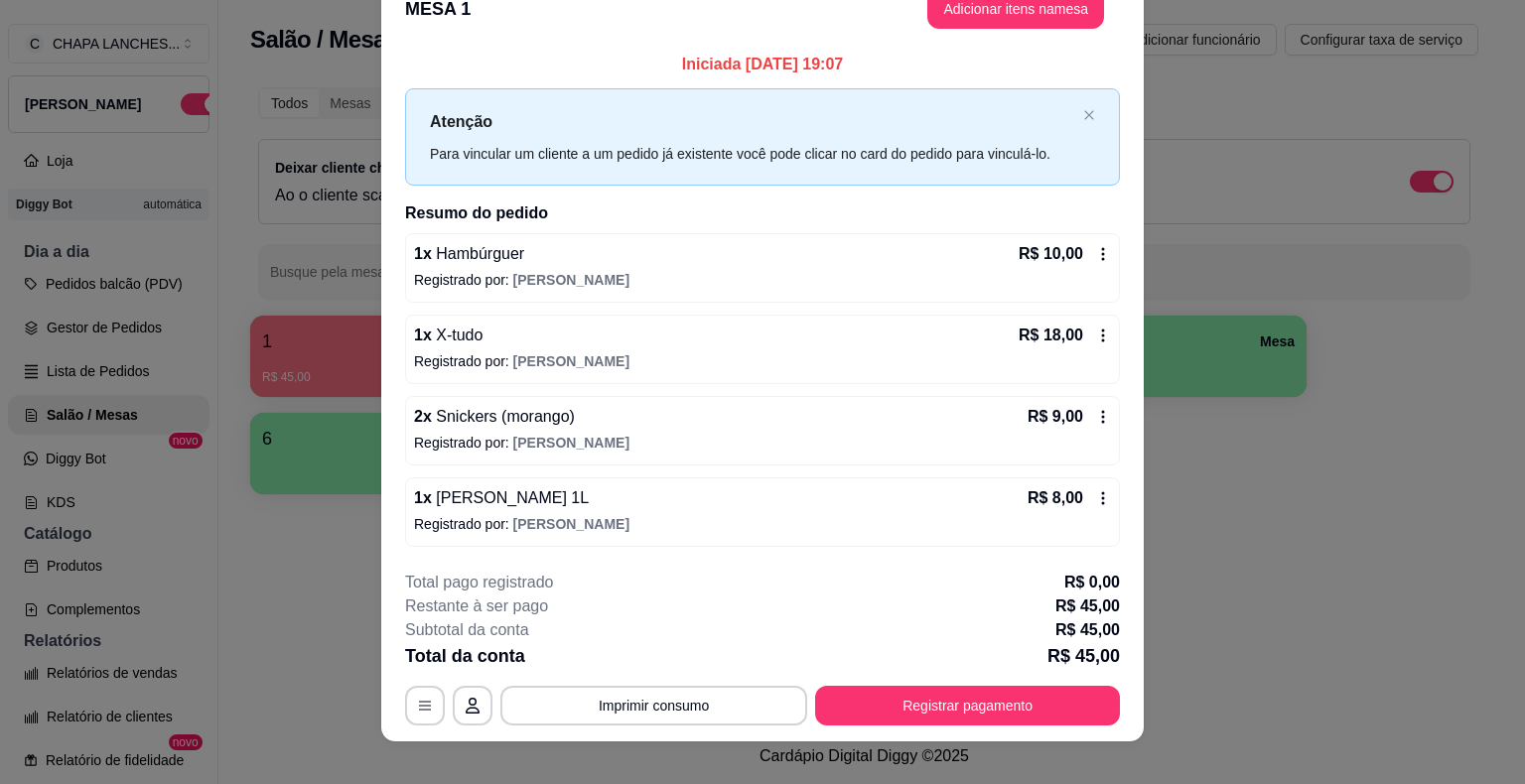 scroll, scrollTop: 54, scrollLeft: 0, axis: vertical 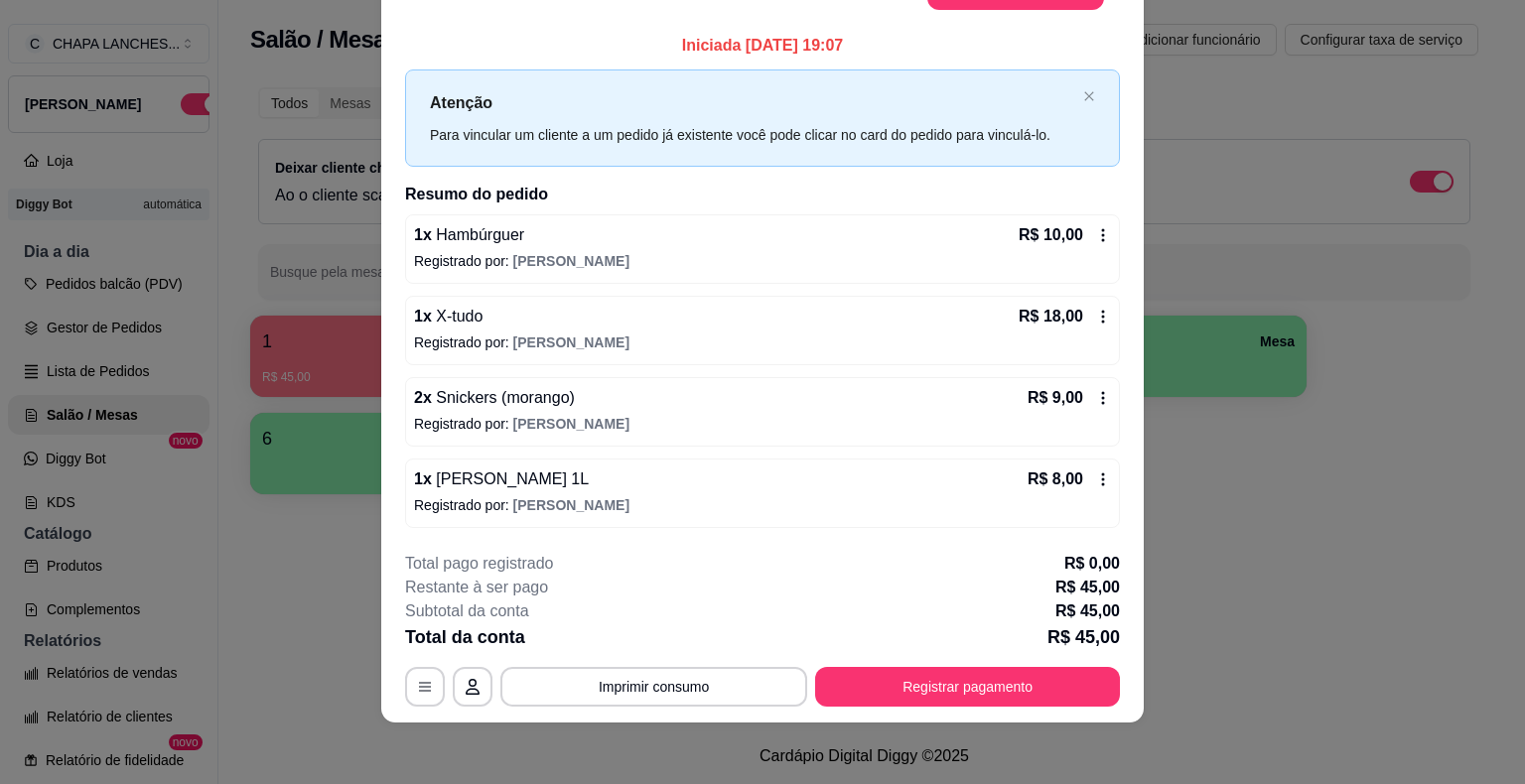 click 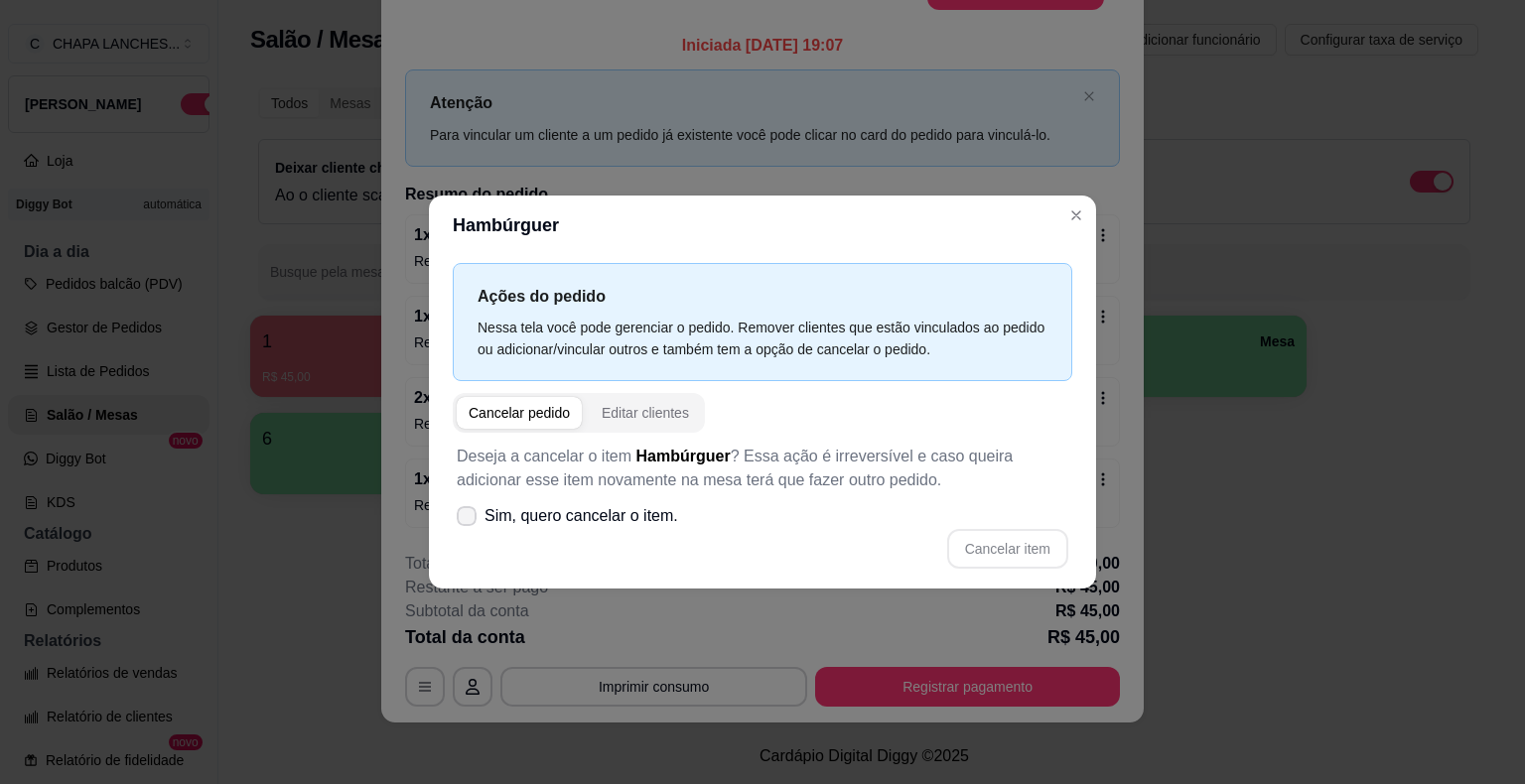 click at bounding box center [467, 516] 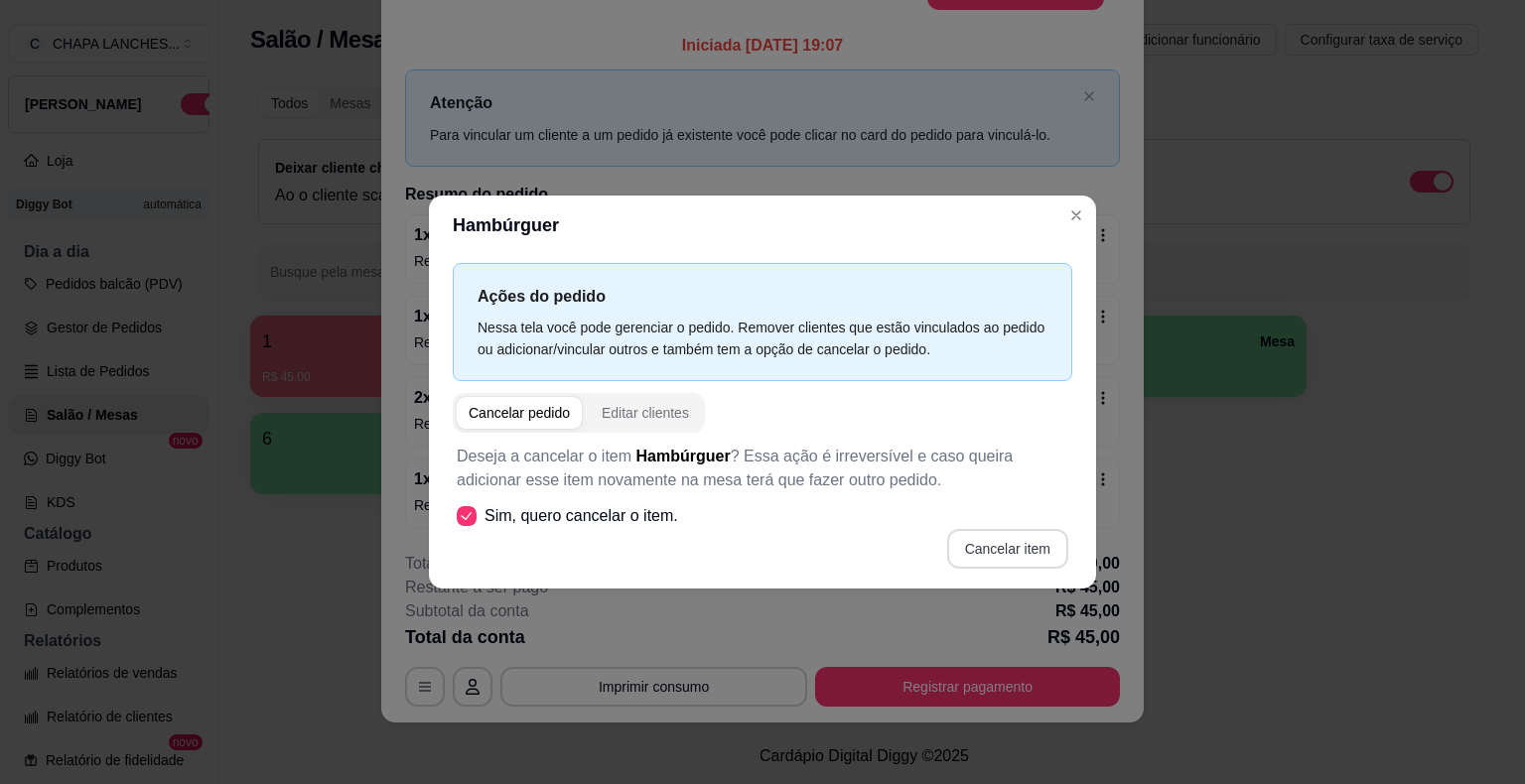 click on "Cancelar item" at bounding box center [1008, 549] 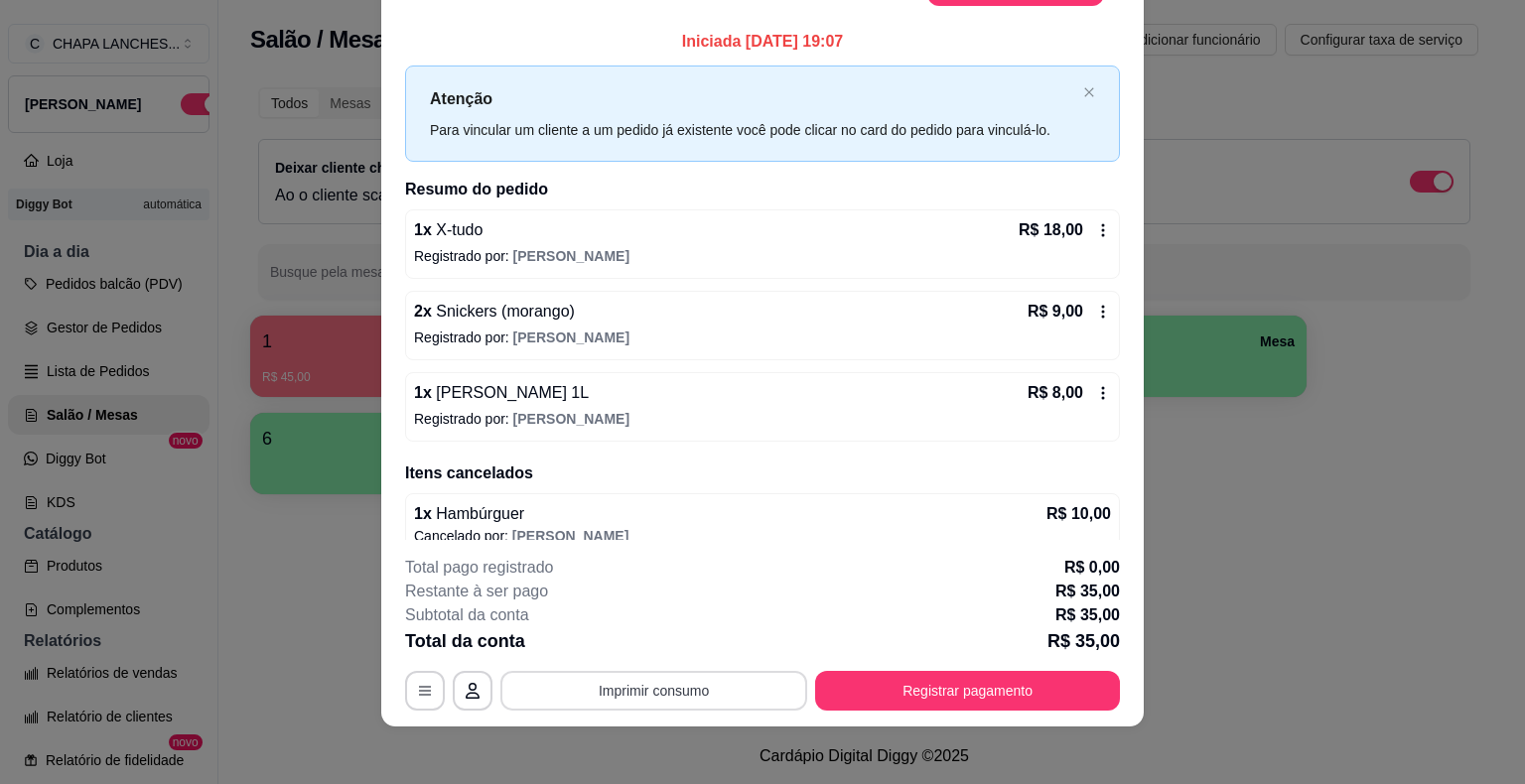 click on "Imprimir consumo" at bounding box center [653, 691] 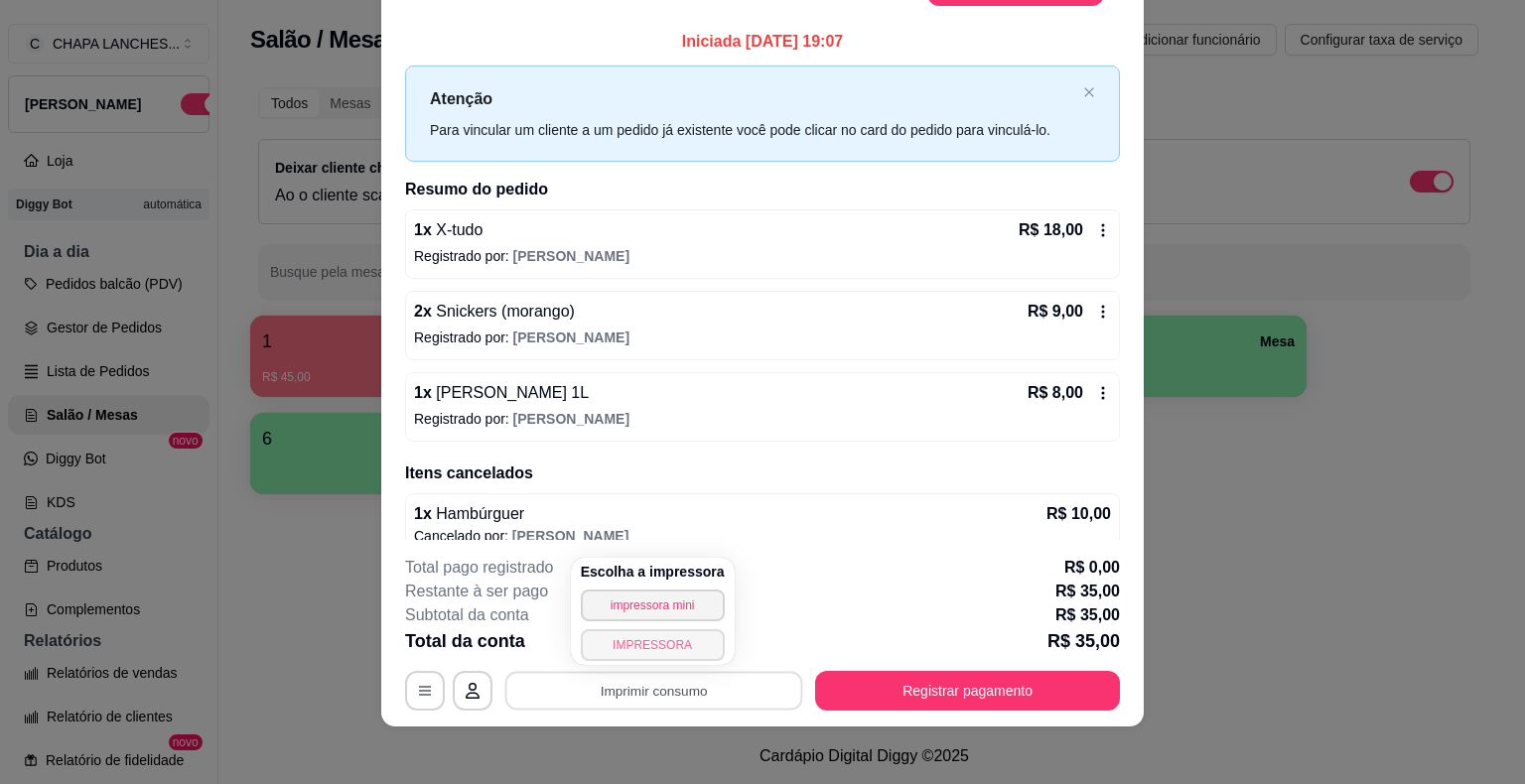 click on "IMPRESSORA" at bounding box center (652, 645) 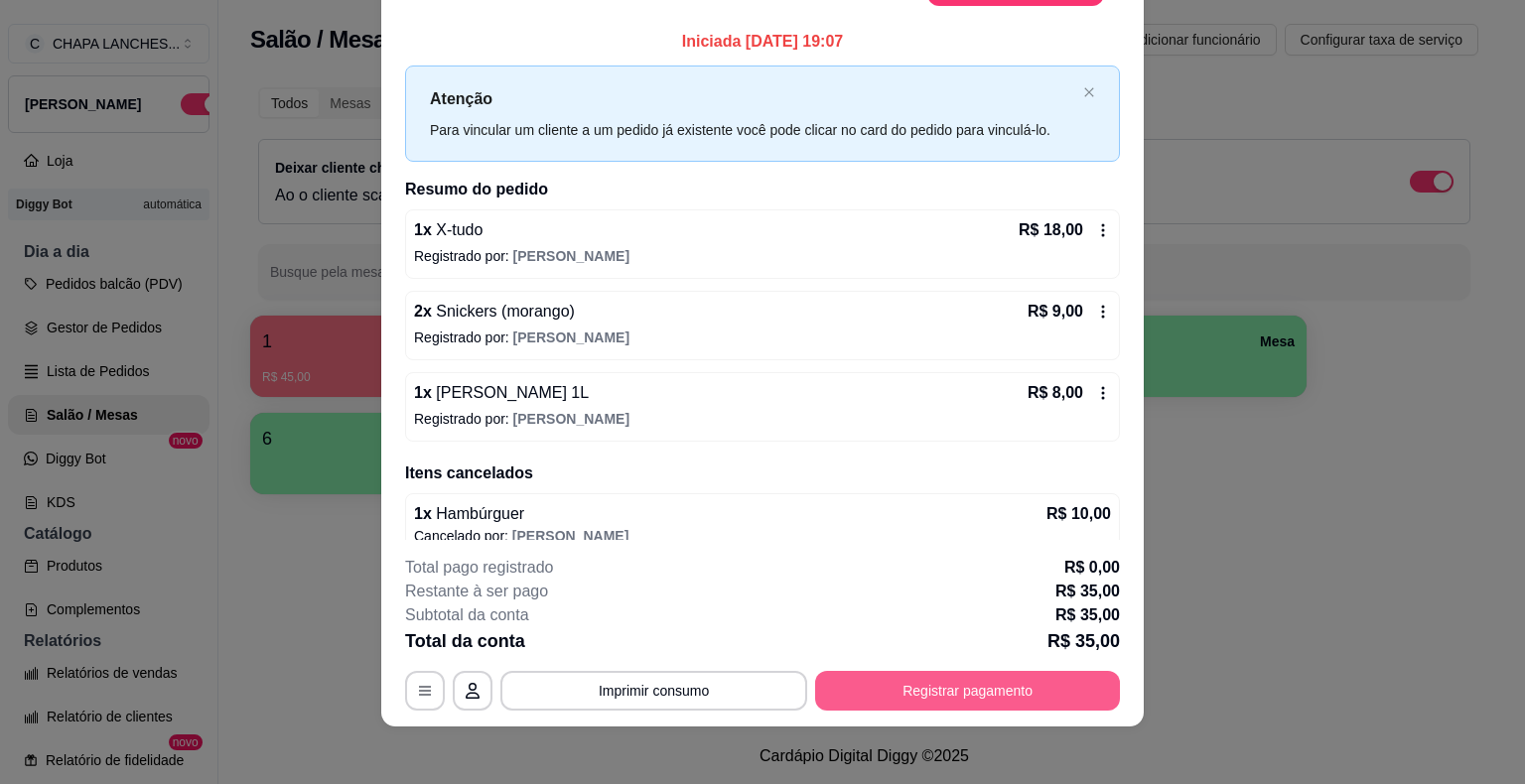 click on "Registrar pagamento" at bounding box center (967, 691) 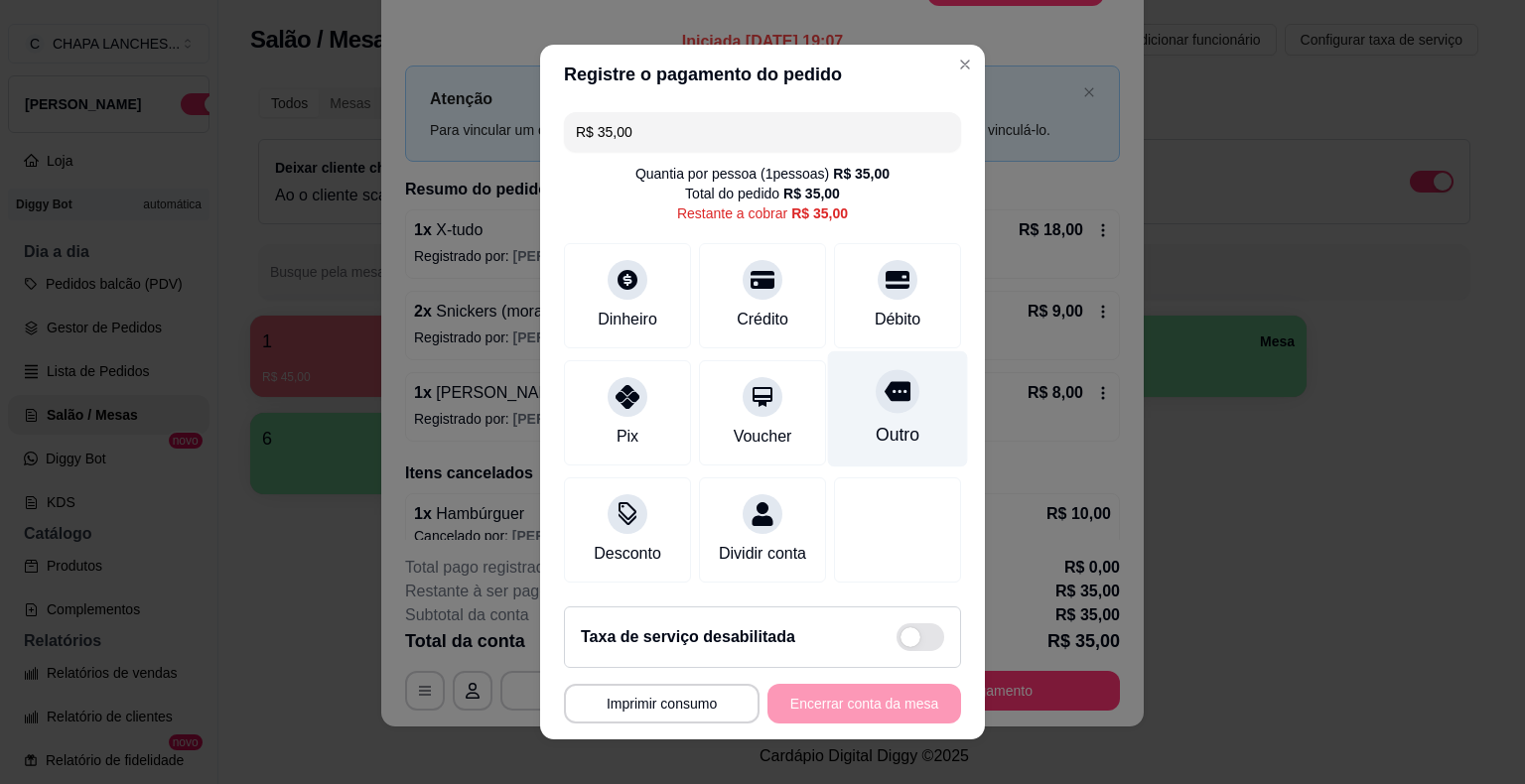 click on "Outro" at bounding box center (898, 409) 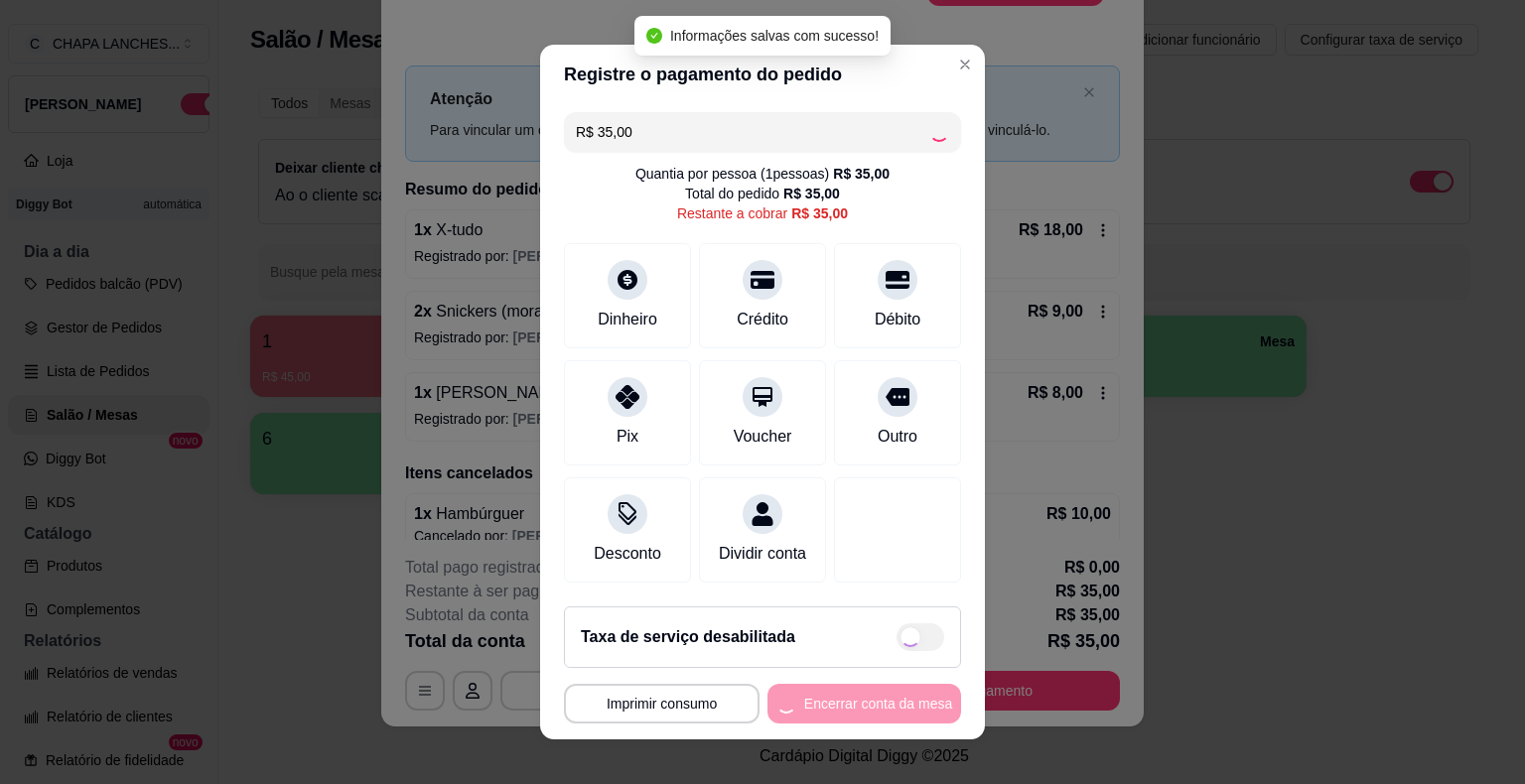 type on "R$ 0,00" 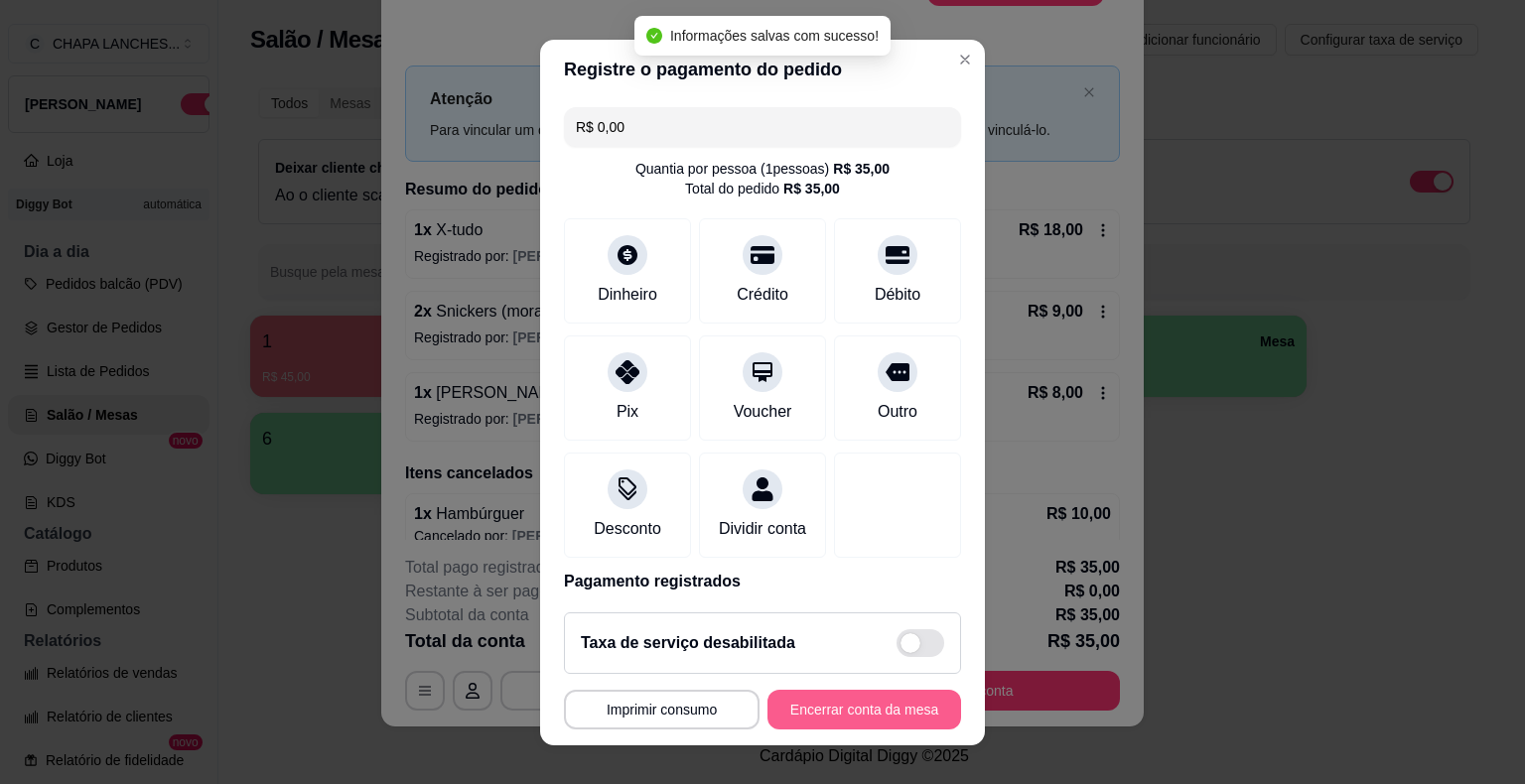 click on "Encerrar conta da mesa" at bounding box center [864, 710] 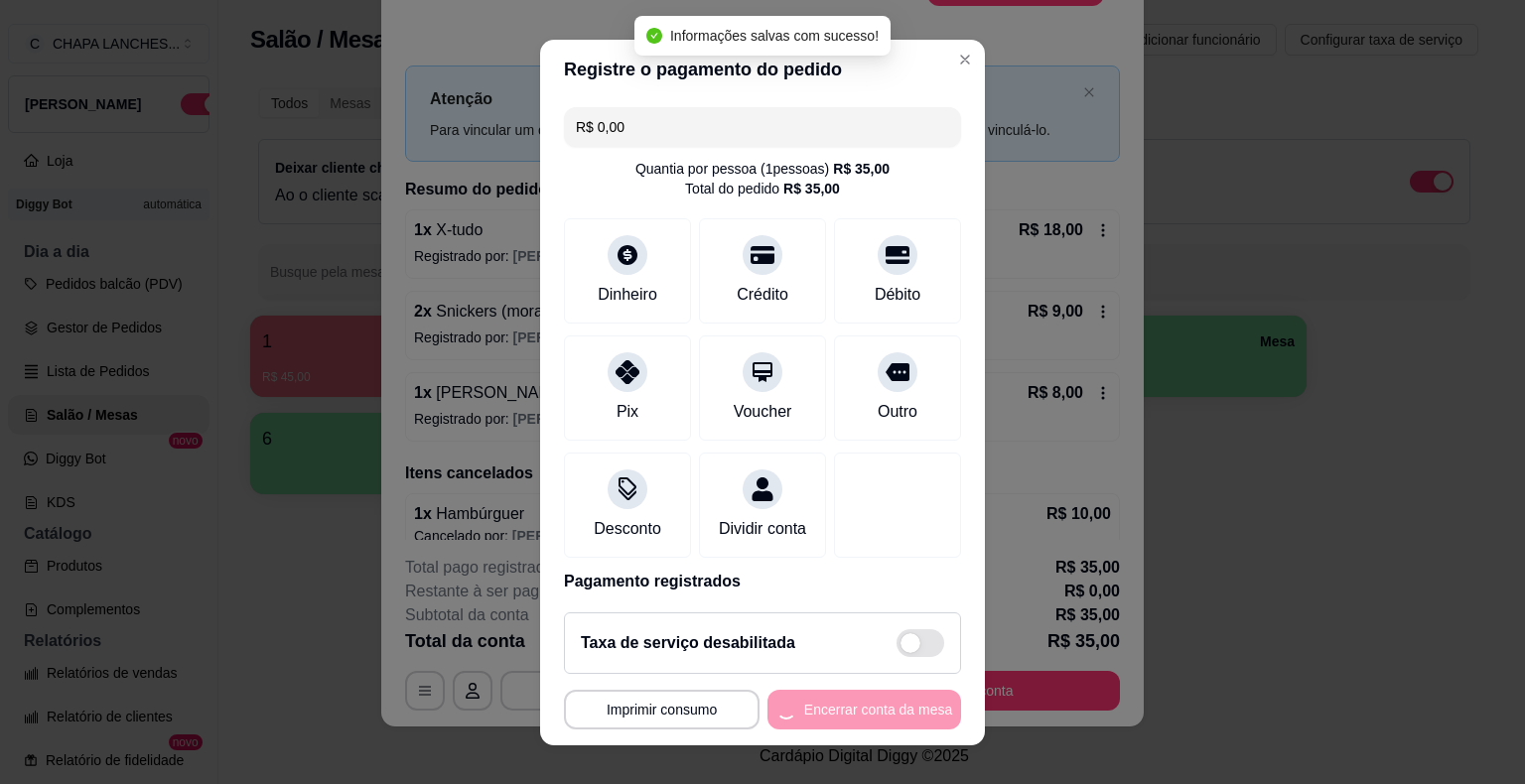 scroll, scrollTop: 0, scrollLeft: 0, axis: both 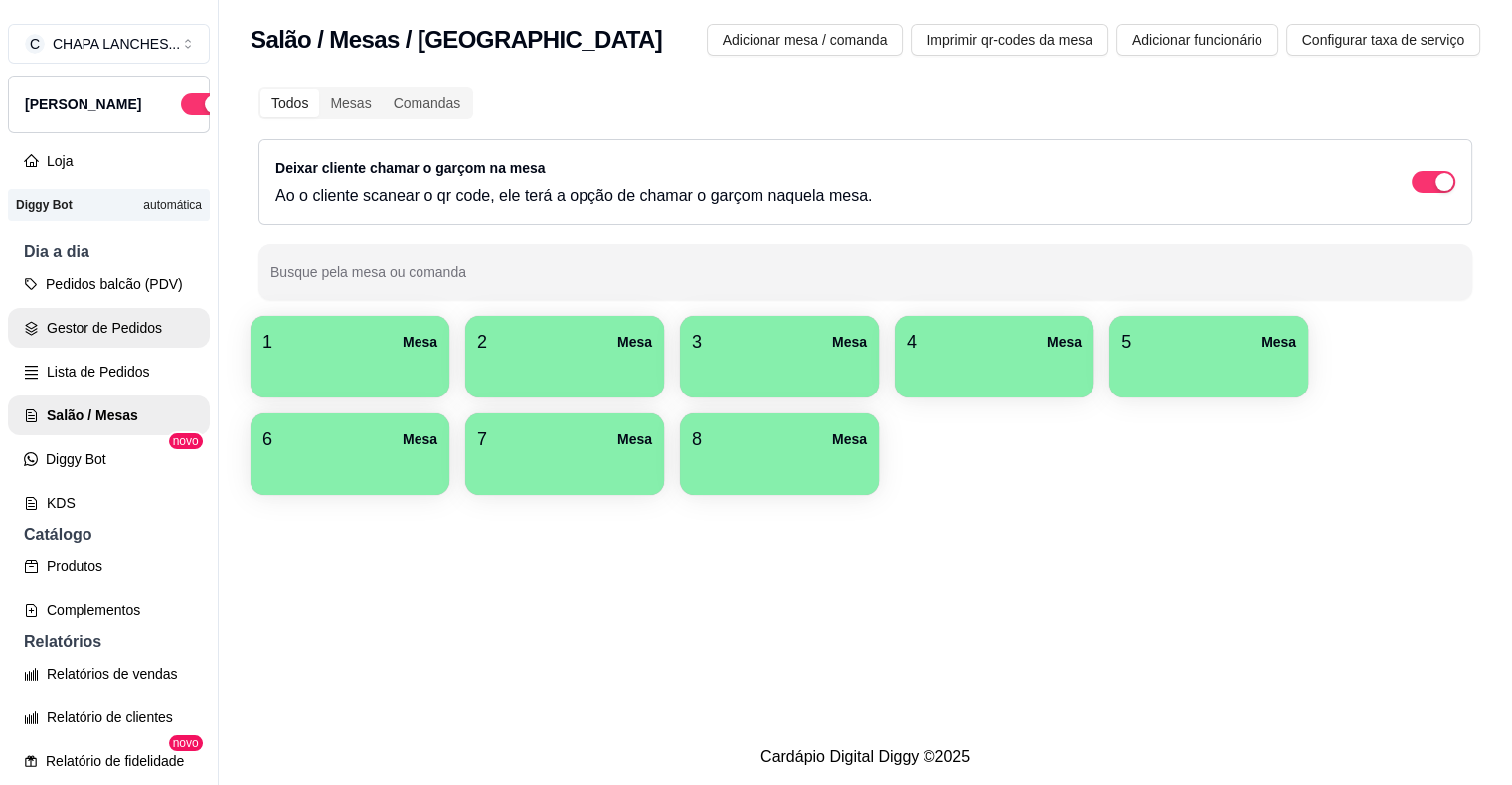 click on "Gestor de Pedidos" at bounding box center [108, 328] 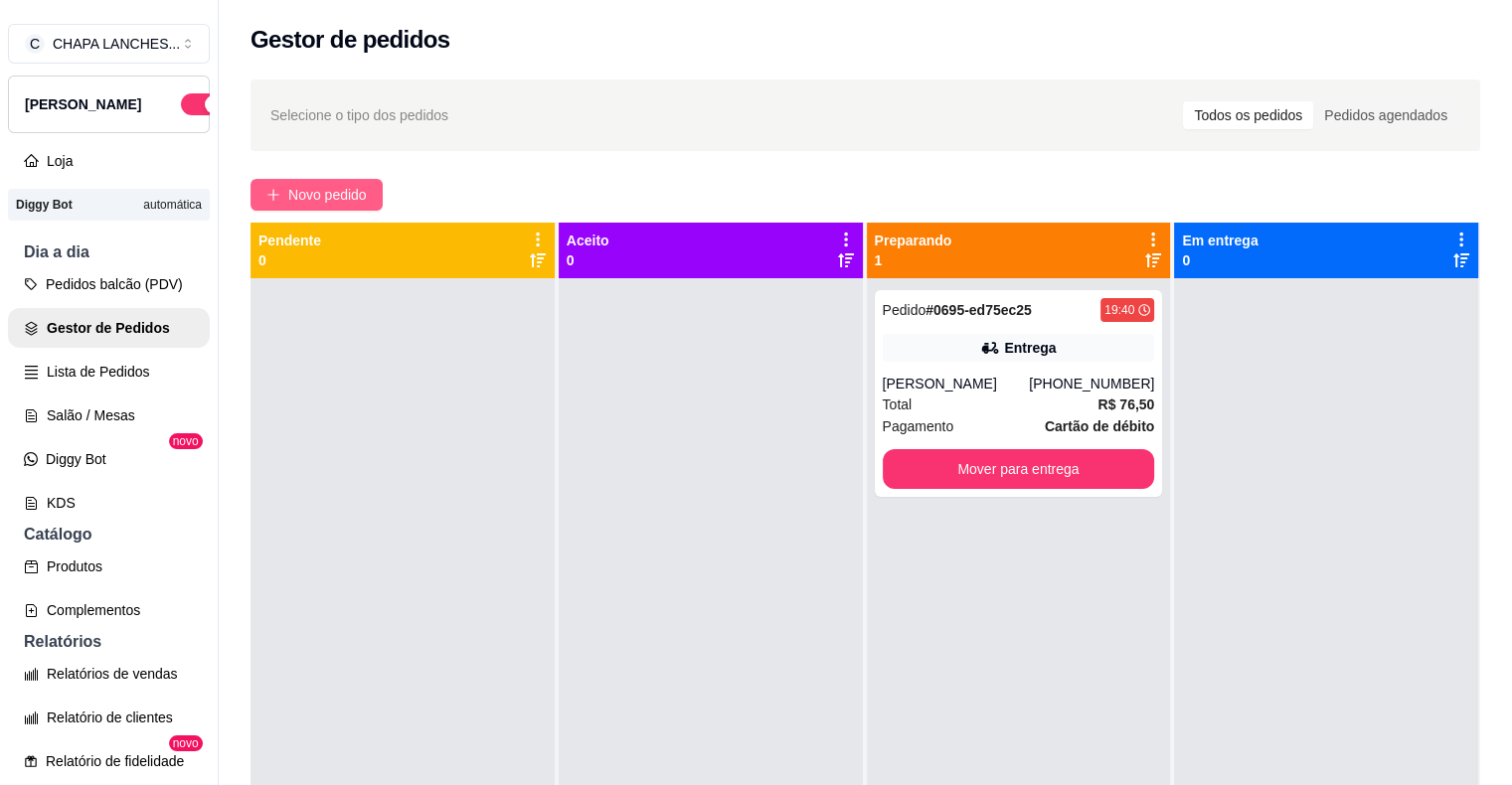 click on "Novo pedido" at bounding box center (327, 195) 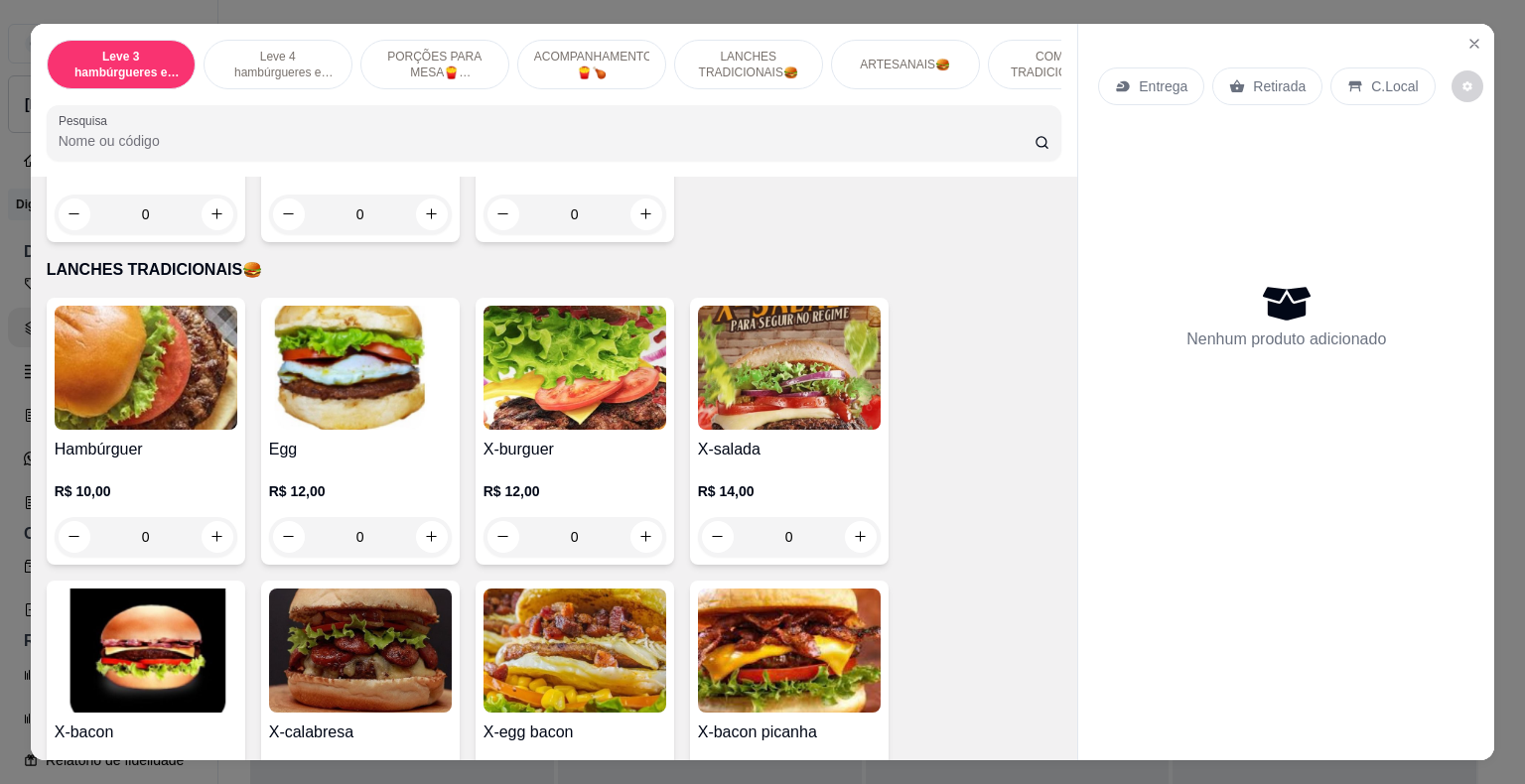 scroll, scrollTop: 1687, scrollLeft: 0, axis: vertical 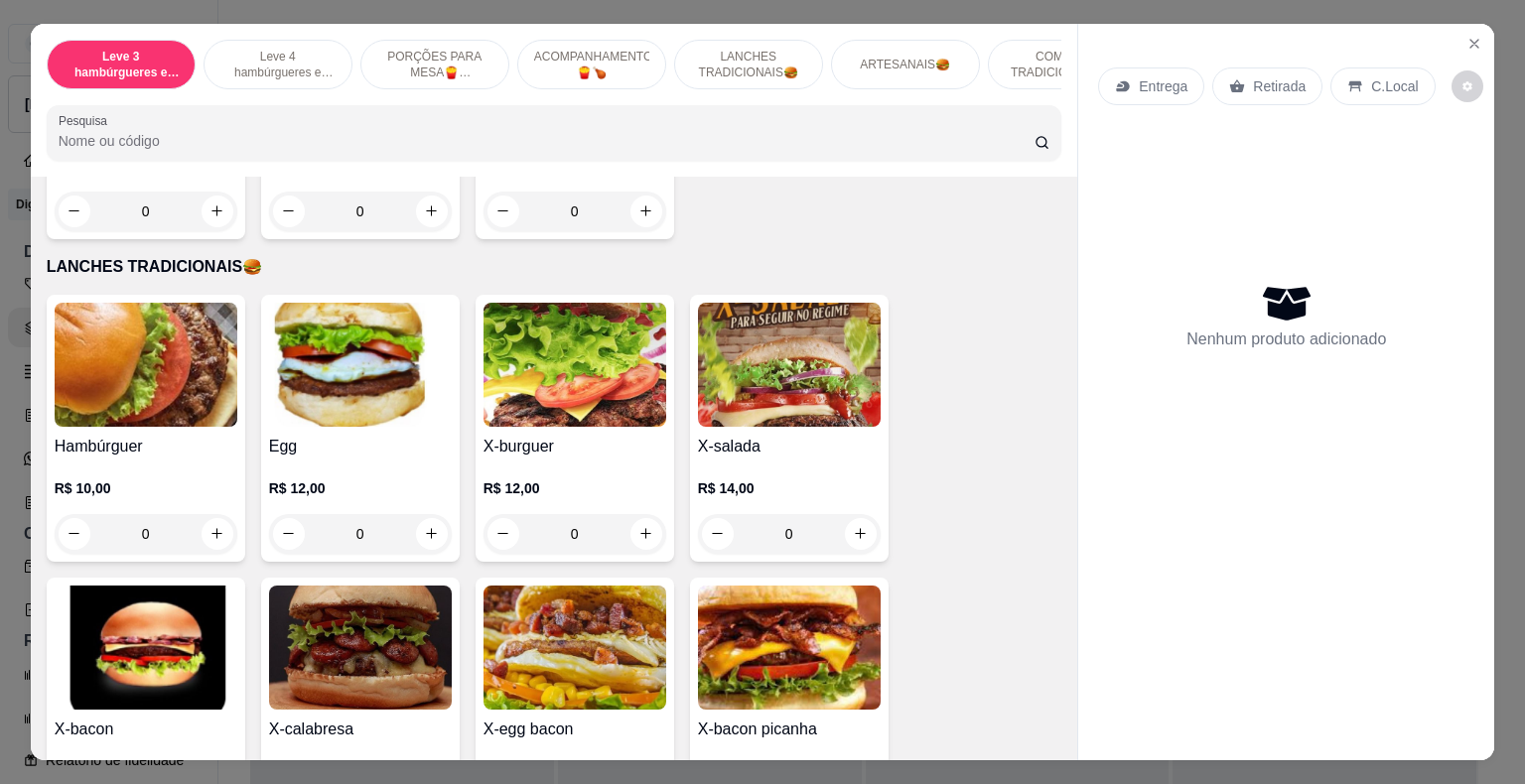 click on "0" at bounding box center (146, 534) 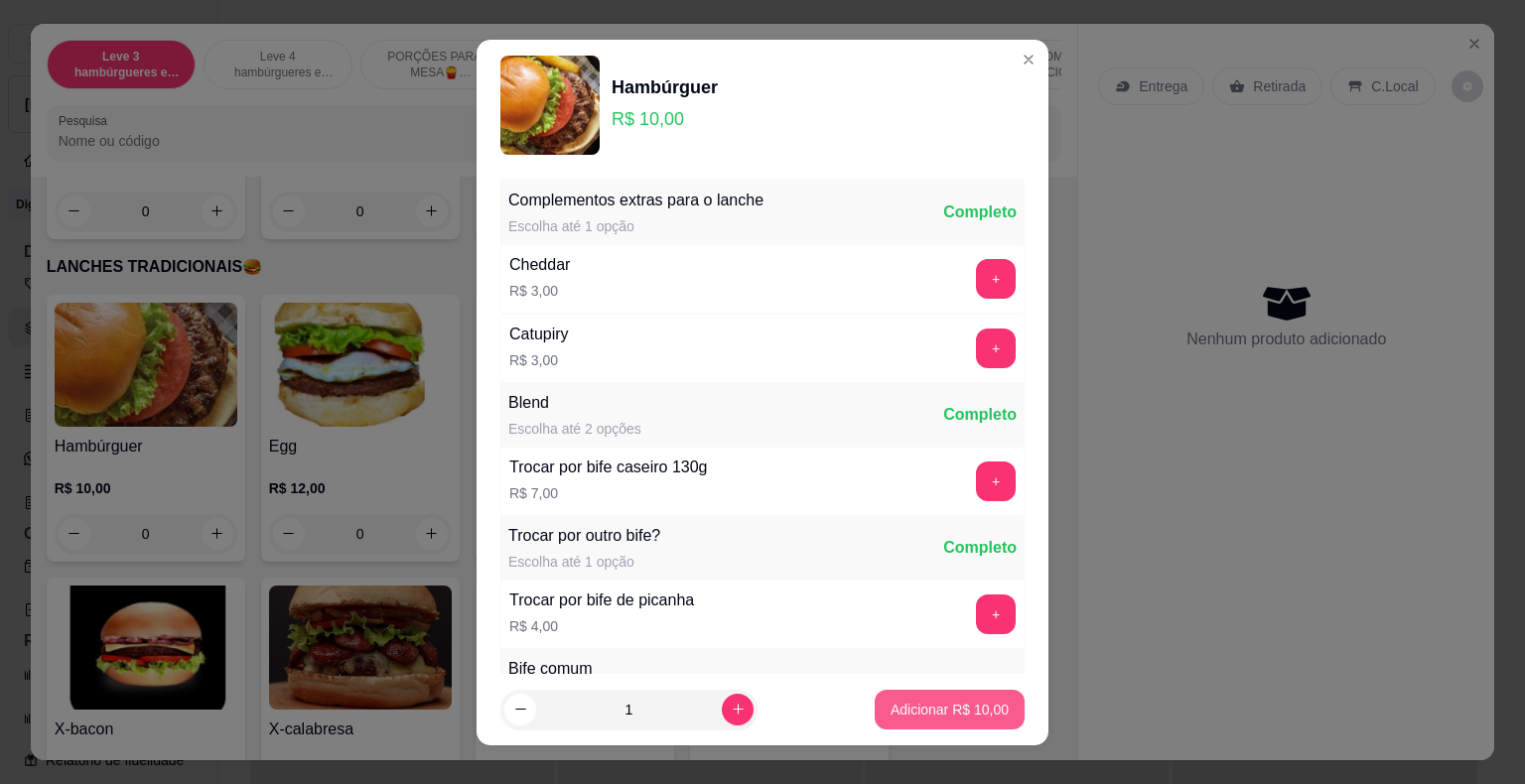 click on "Adicionar   R$ 10,00" at bounding box center [949, 710] 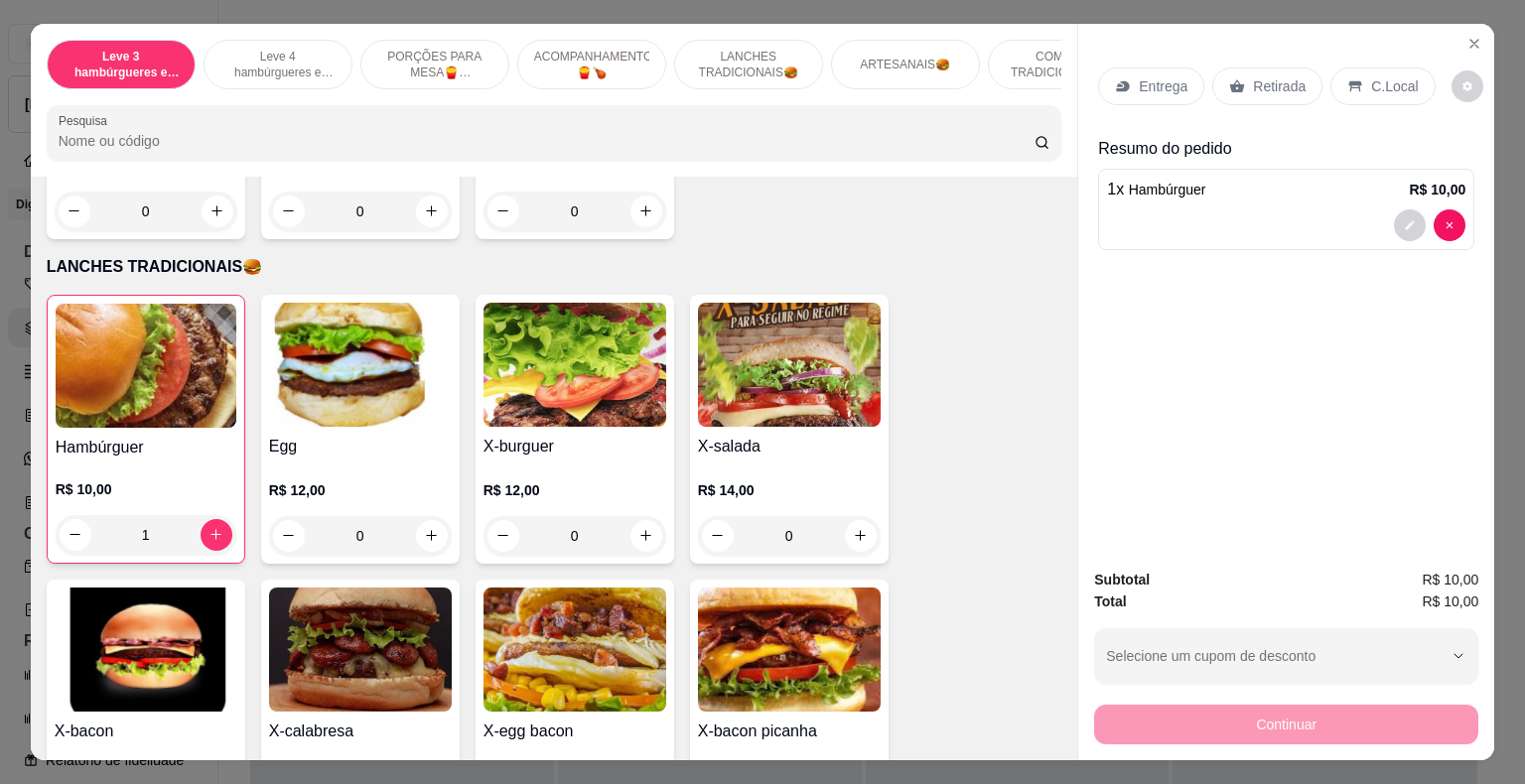 click on "Retirada" at bounding box center (1267, 86) 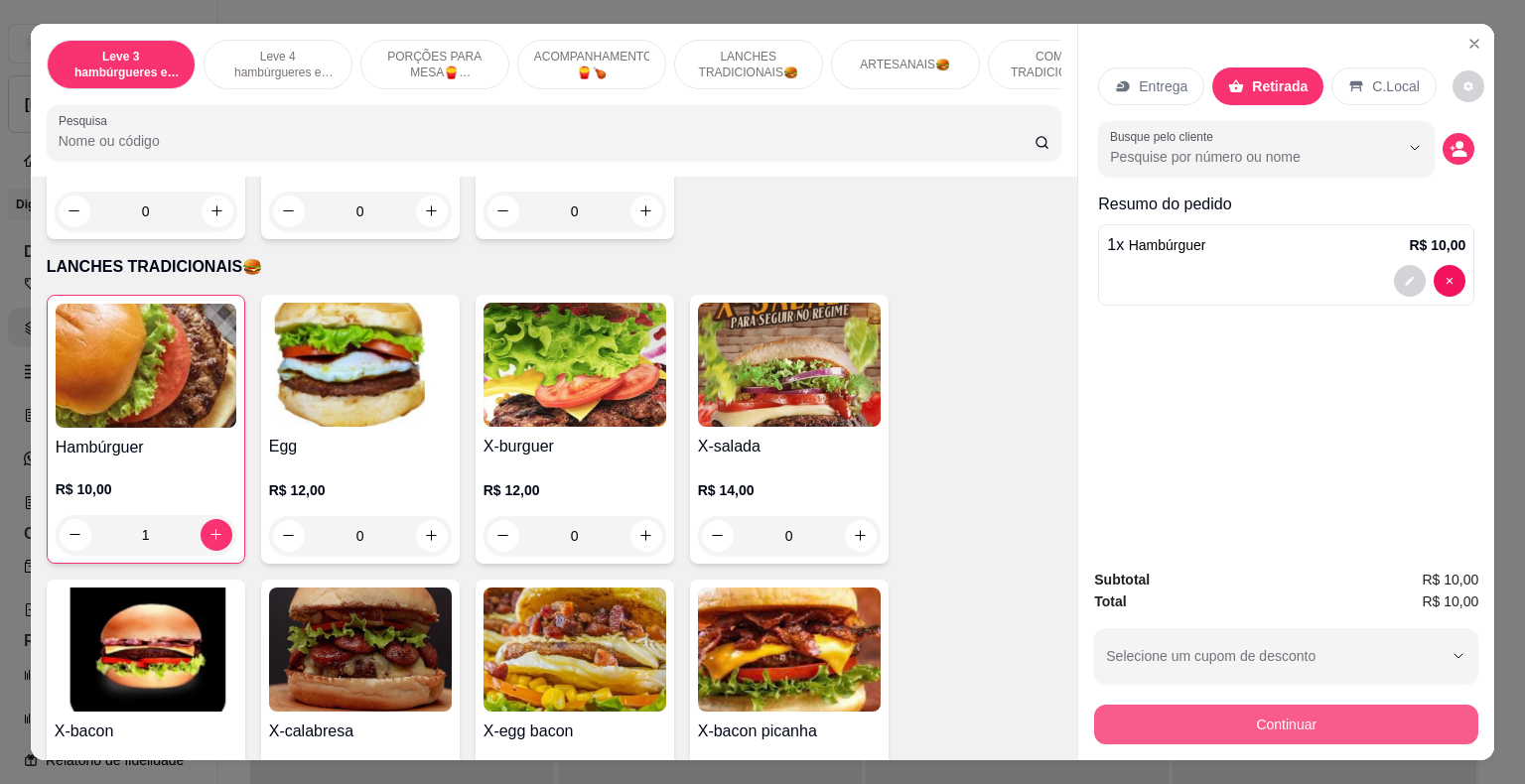 click on "Continuar" at bounding box center [1286, 724] 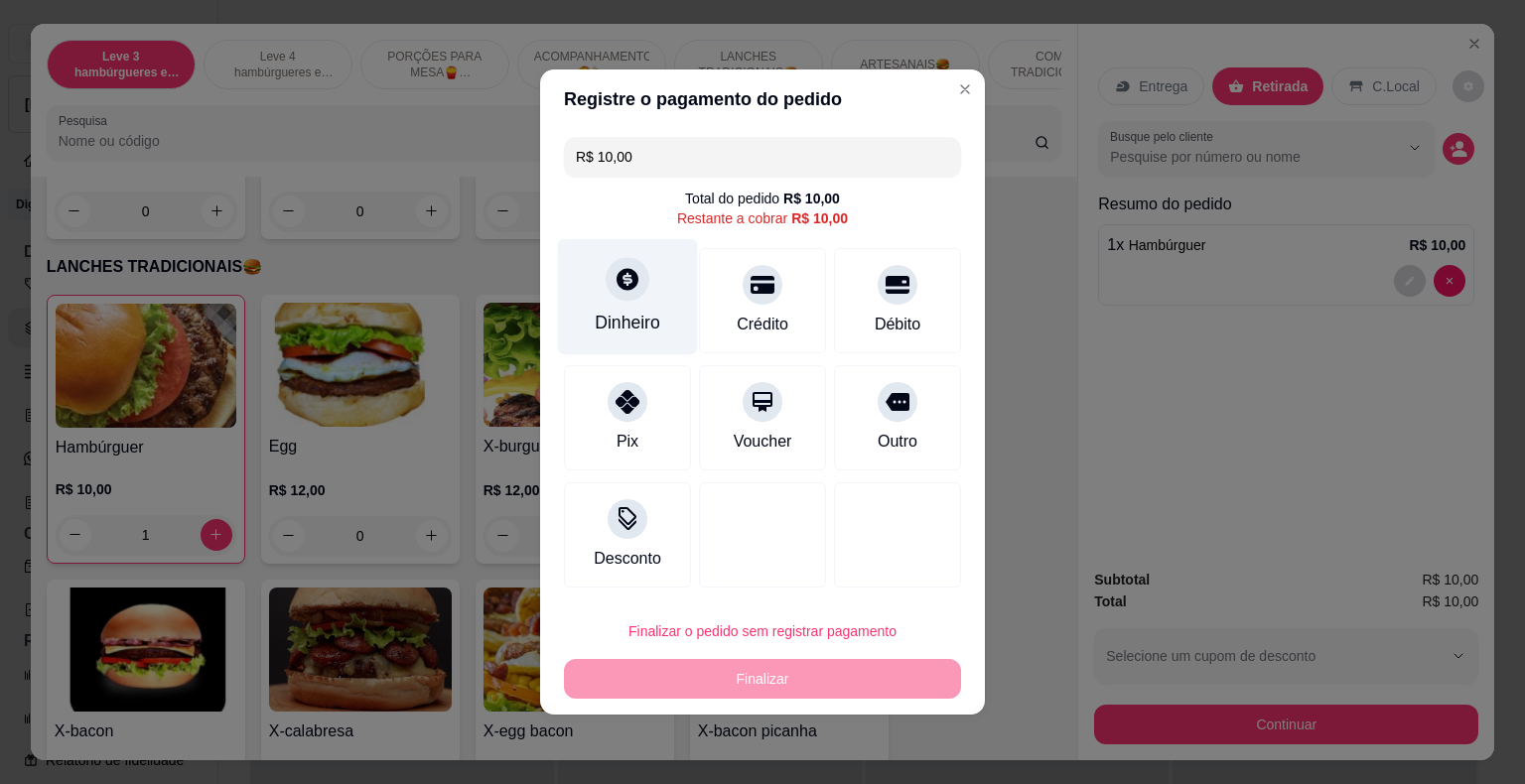 click at bounding box center [627, 279] 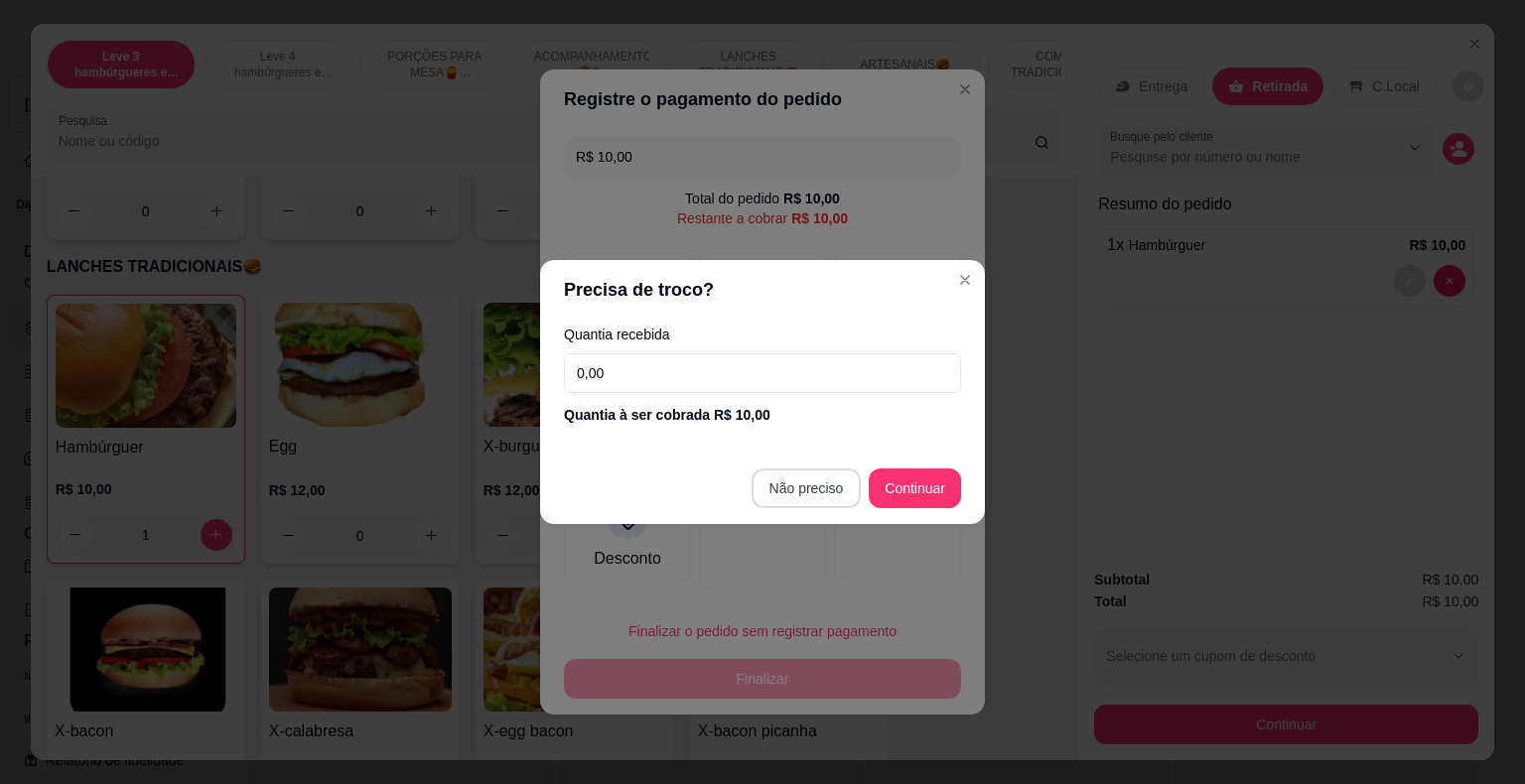 type on "R$ 0,00" 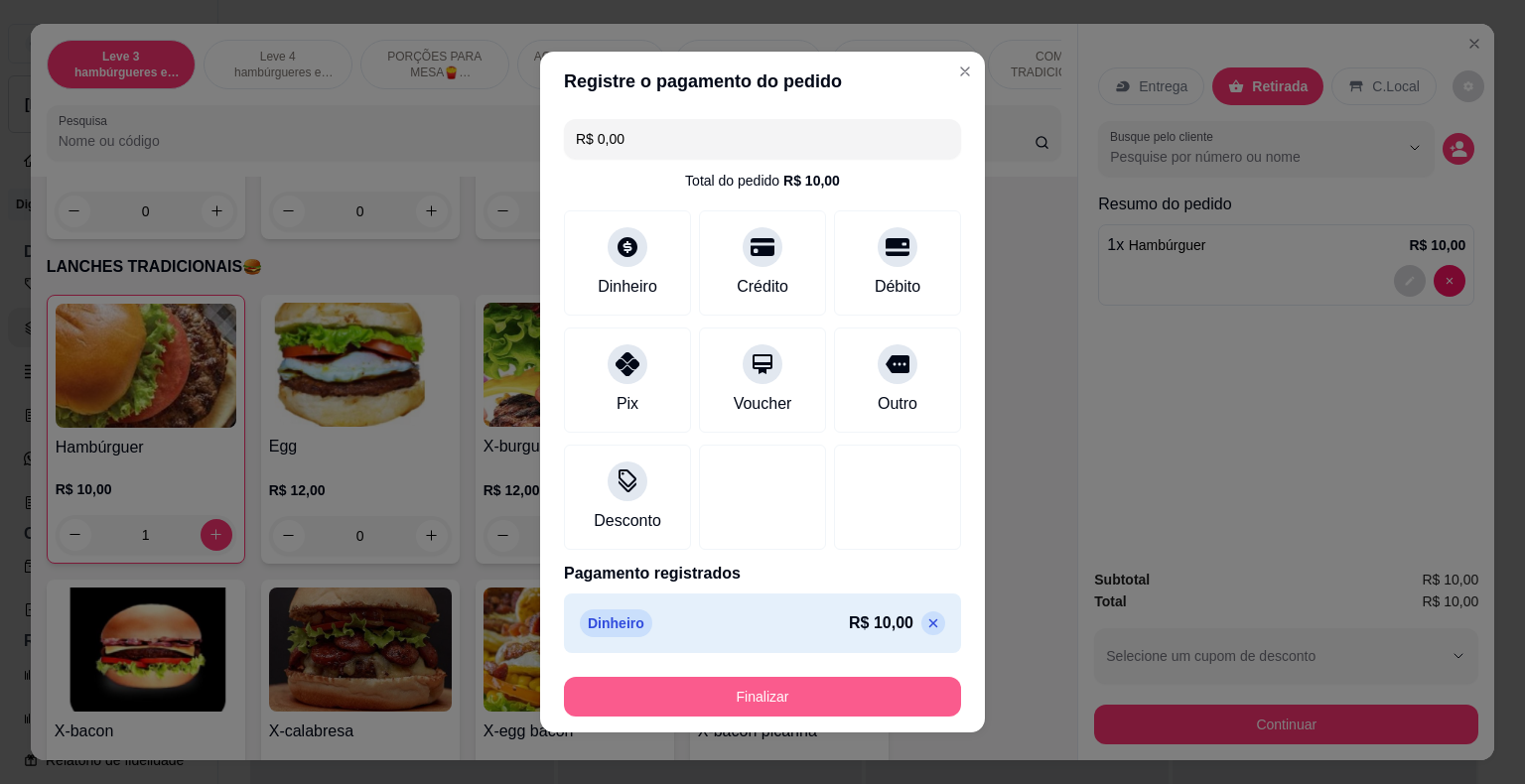 click on "Finalizar" at bounding box center (762, 697) 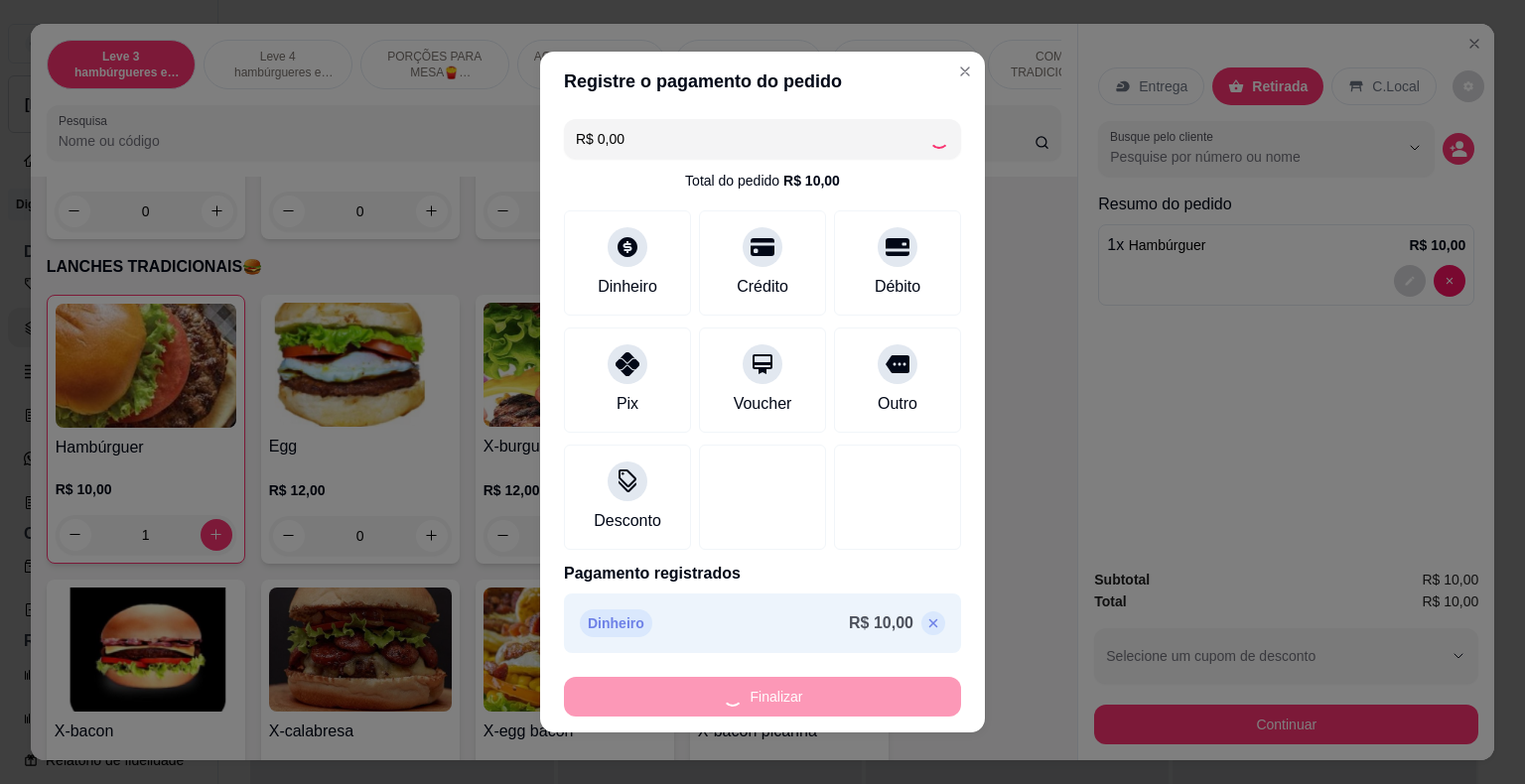 type on "0" 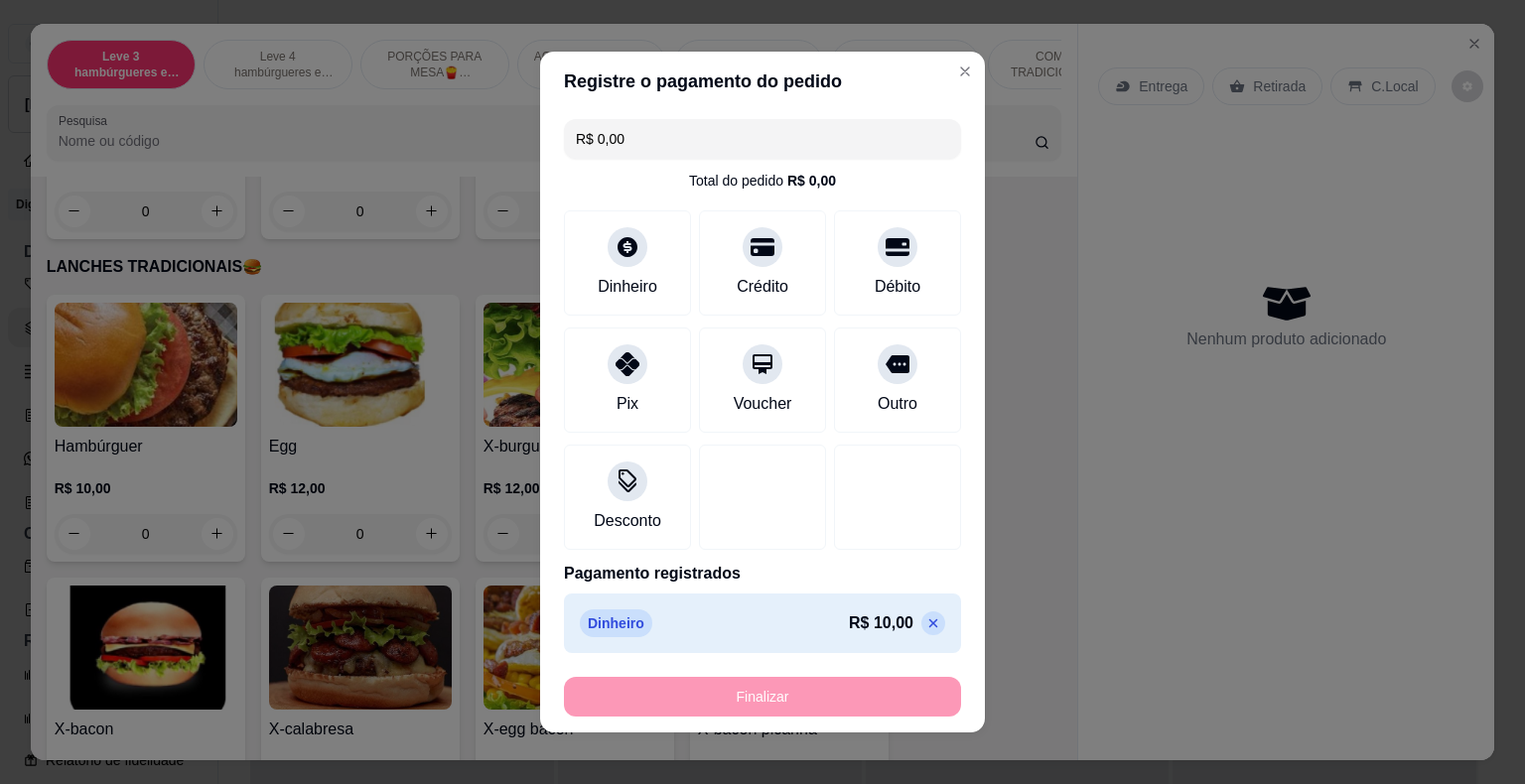 type on "-R$ 10,00" 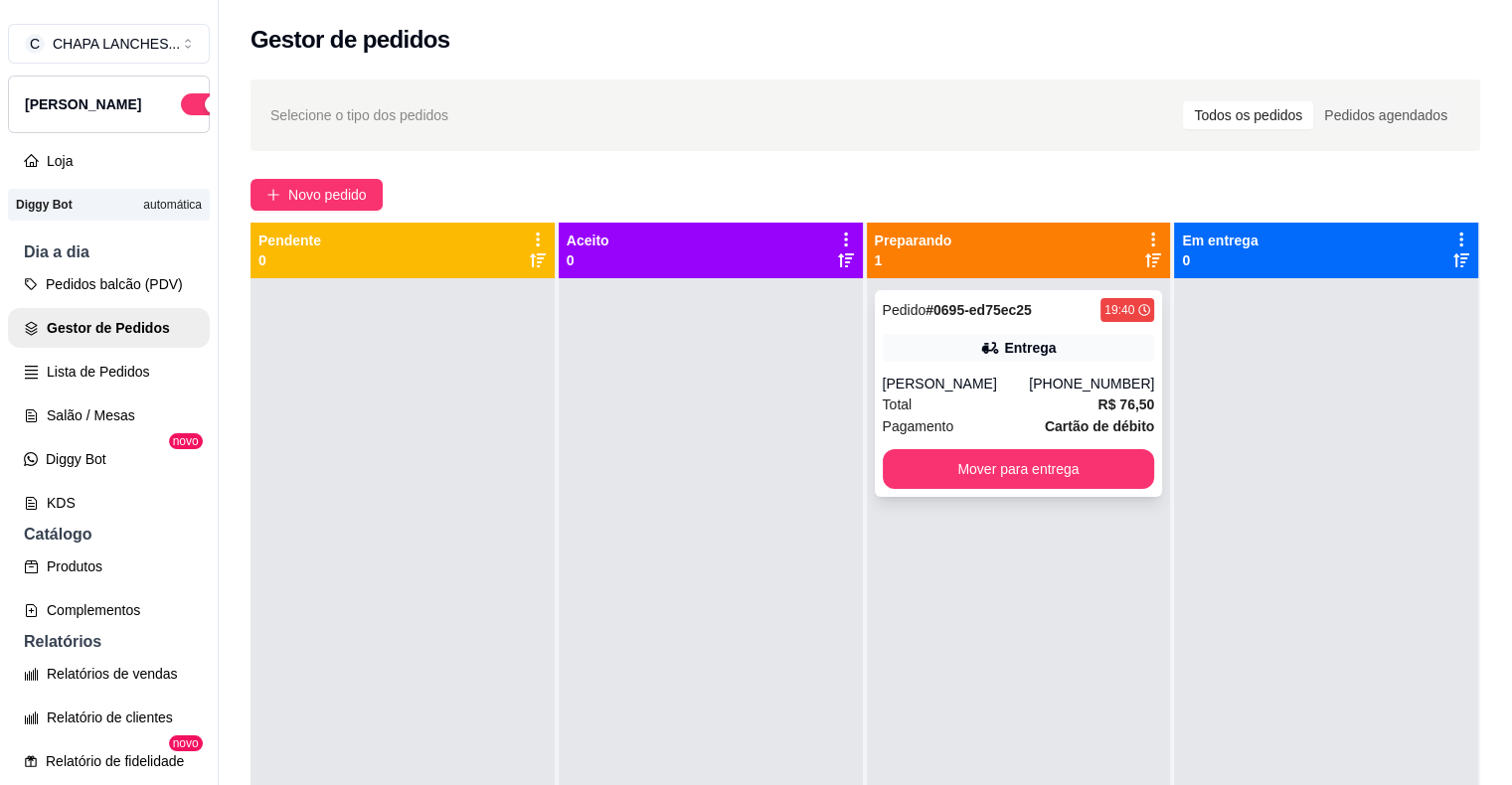 click on "Pedido  # 0695-ed75ec25 19:40 Entrega [PERSON_NAME]  [PHONE_NUMBER] Total R$ 76,50 Pagamento Cartão de débito Mover para entrega" at bounding box center (1019, 393) 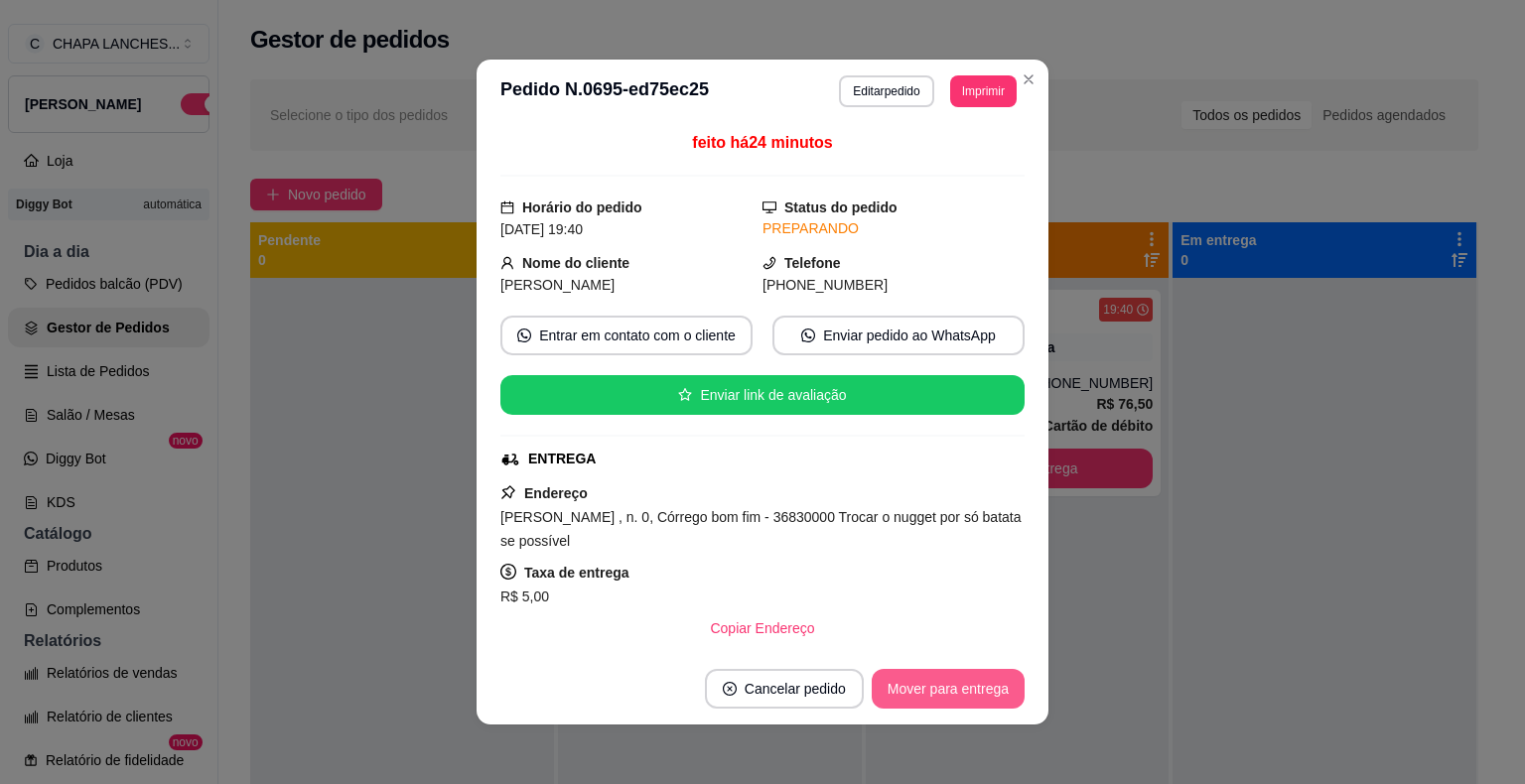 click on "Mover para entrega" at bounding box center [948, 689] 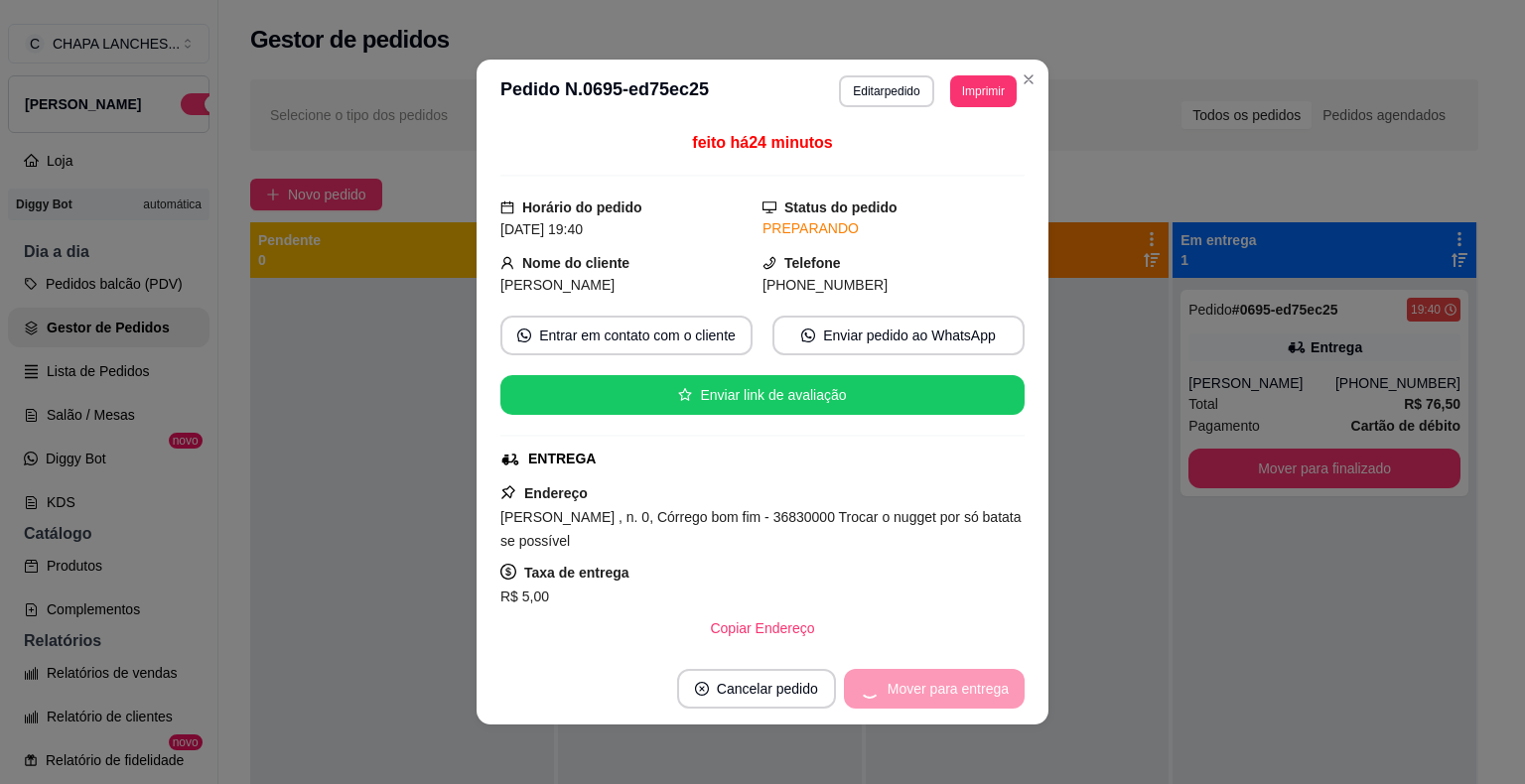 click on "Mover para entrega" at bounding box center [934, 689] 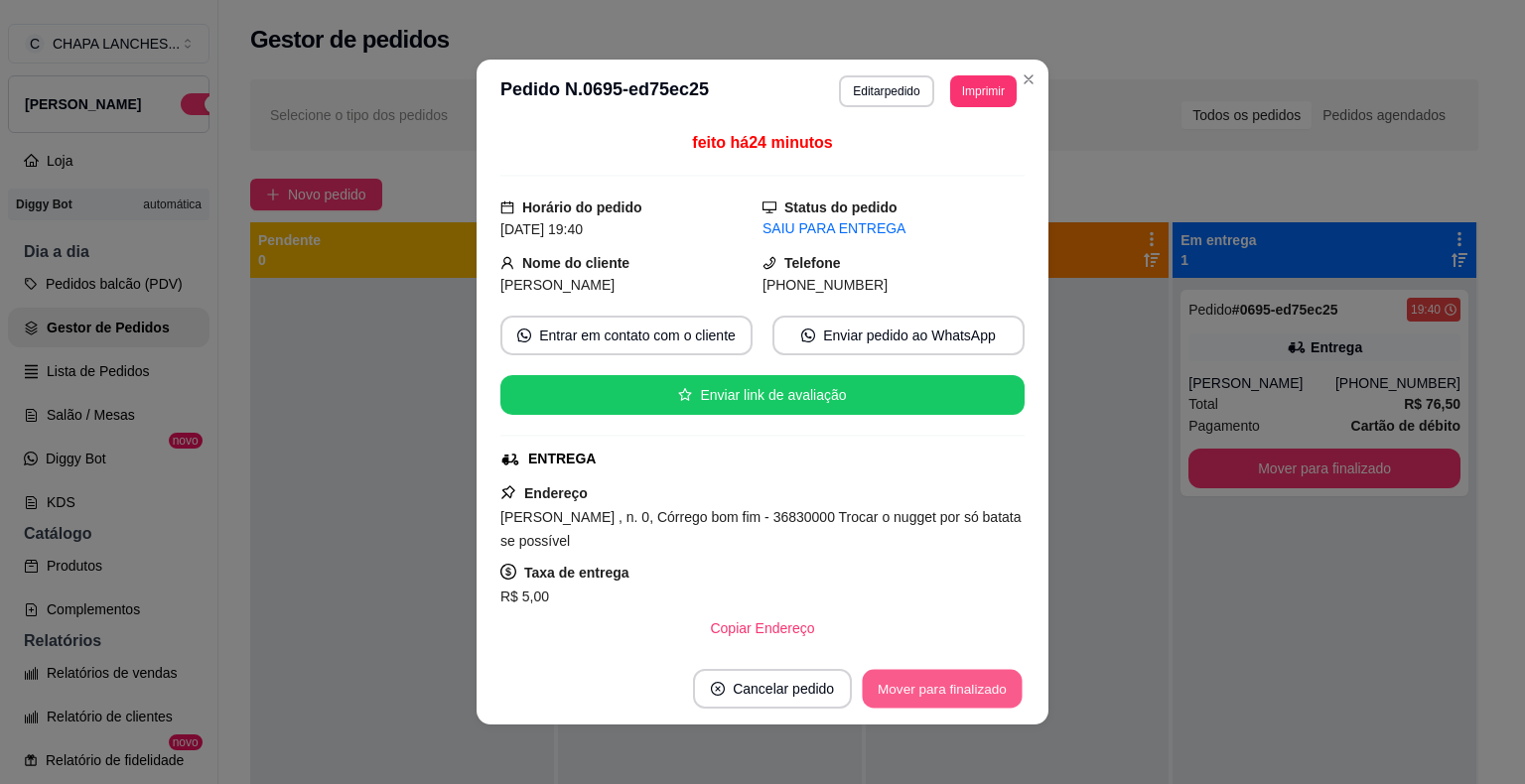 click on "Mover para finalizado" at bounding box center [942, 689] 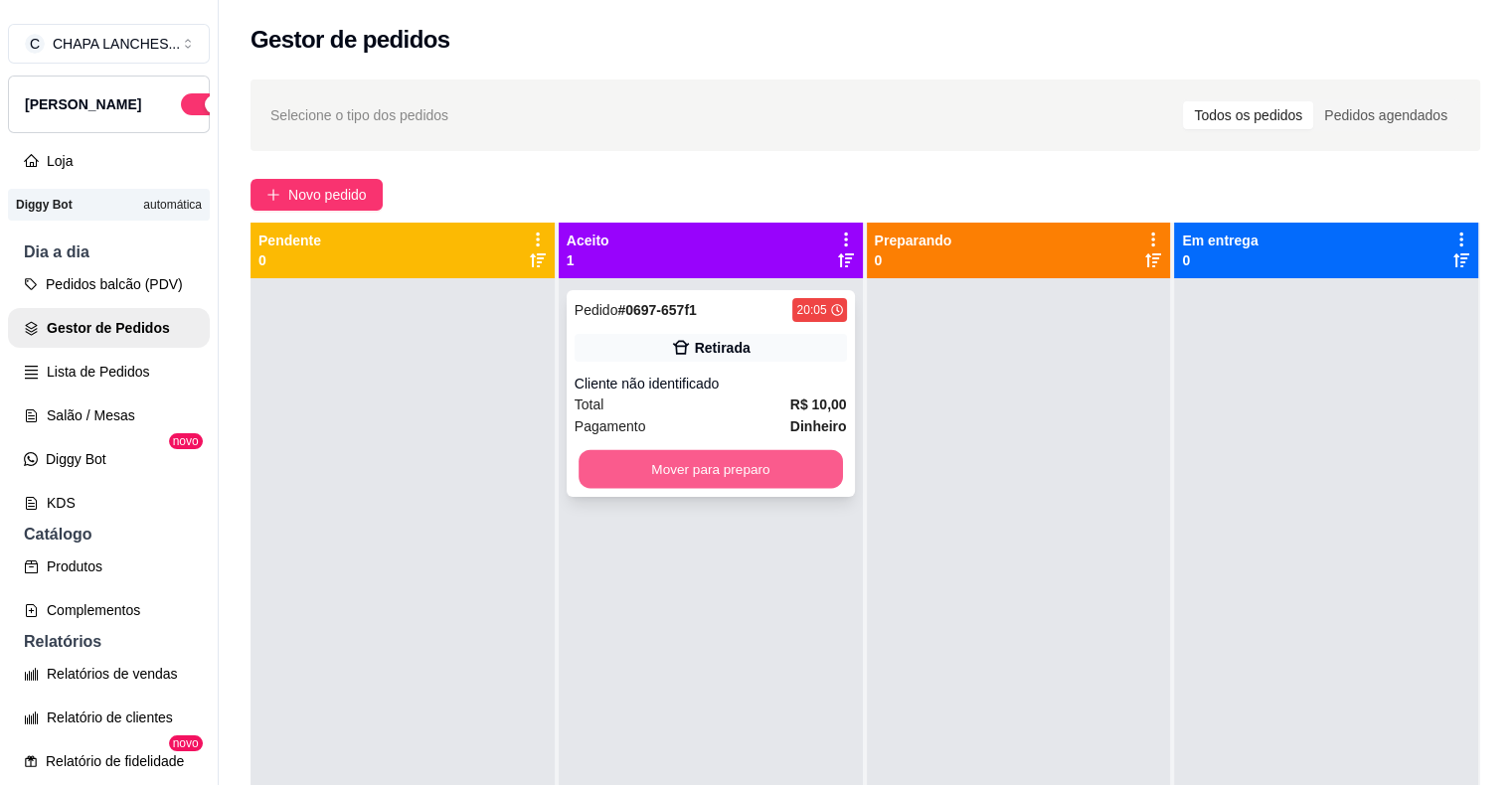 click on "Mover para preparo" at bounding box center (711, 469) 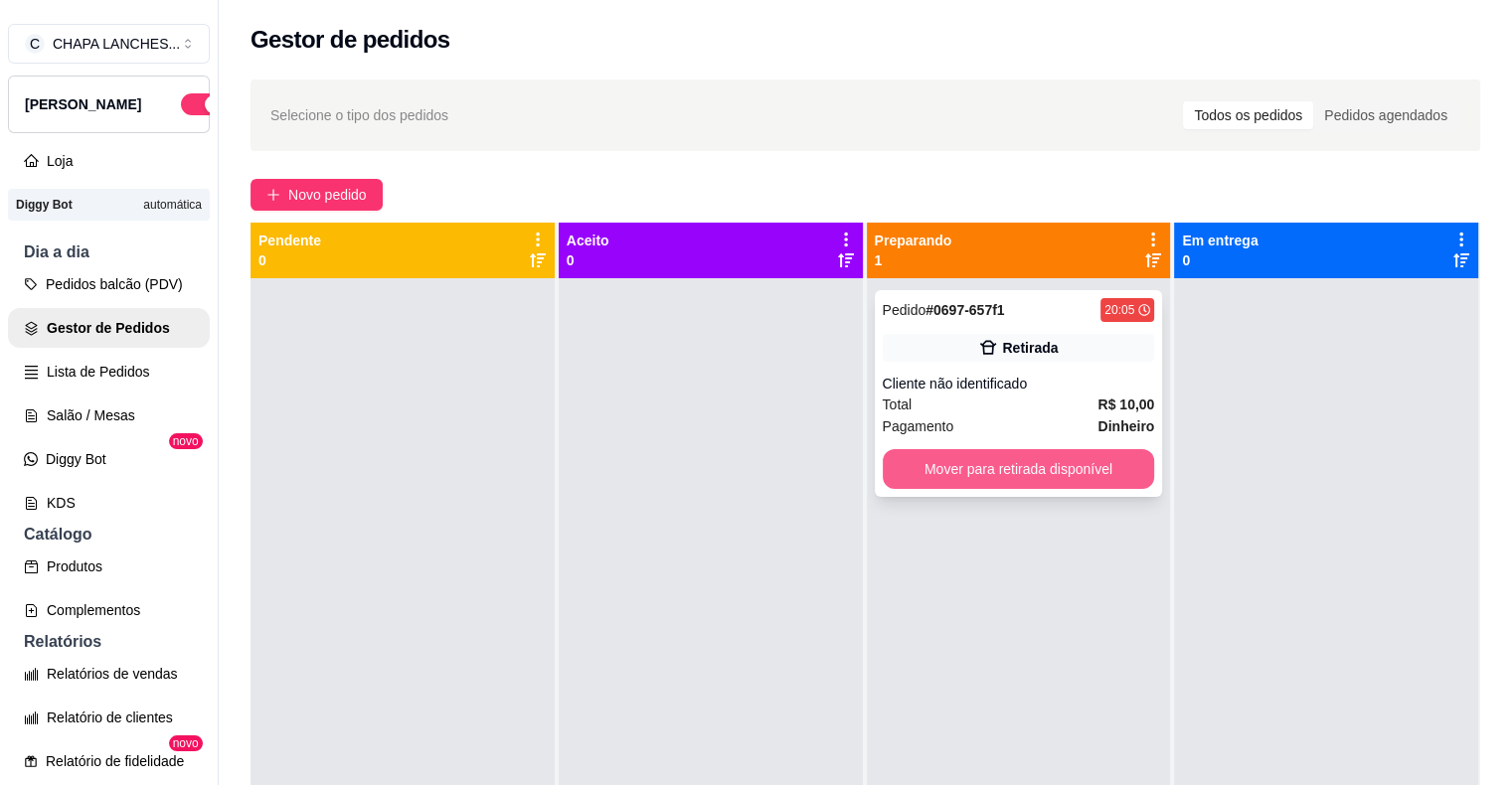 click on "Mover para retirada disponível" at bounding box center [1019, 469] 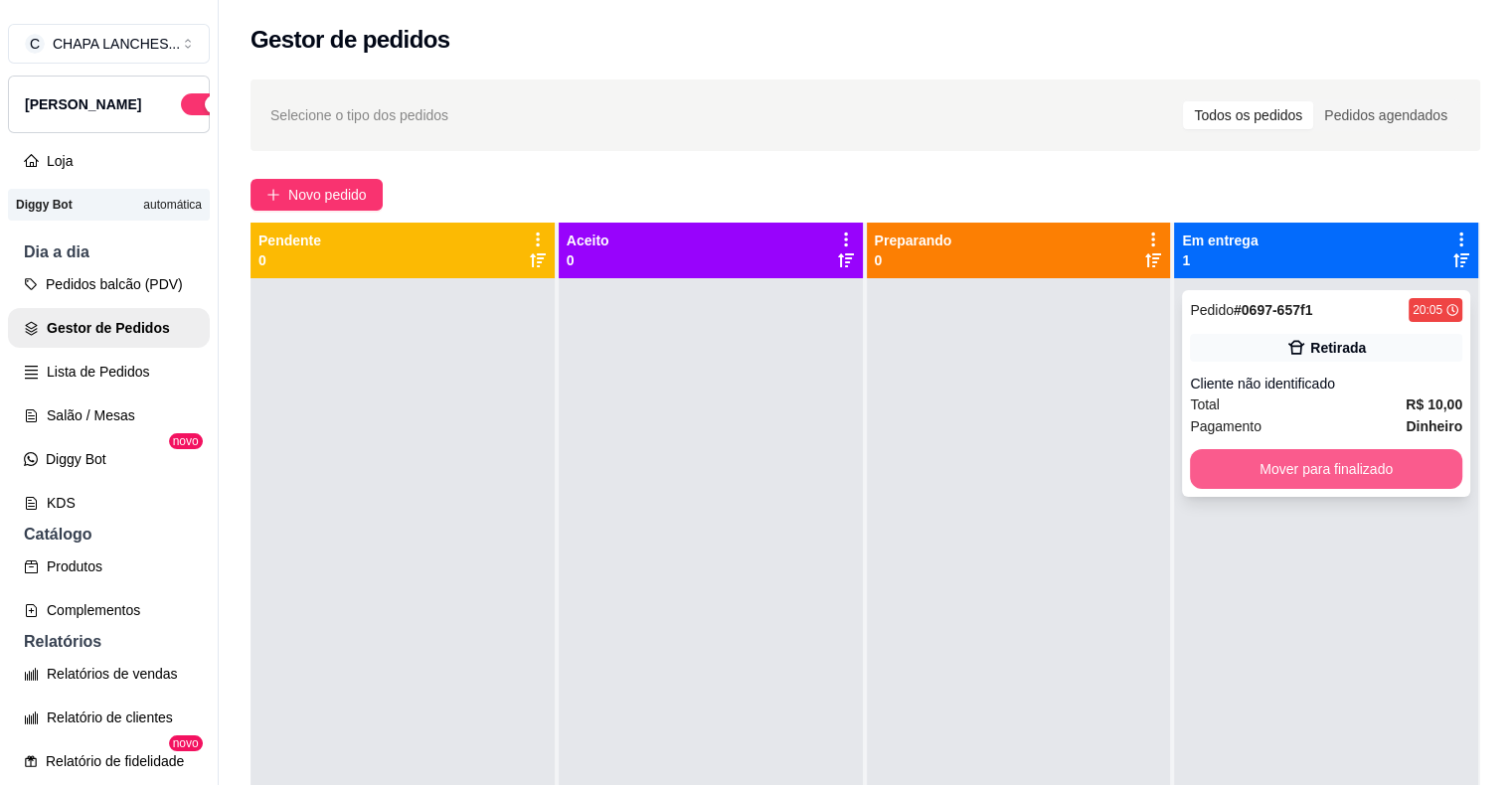 click on "Mover para finalizado" at bounding box center (1326, 469) 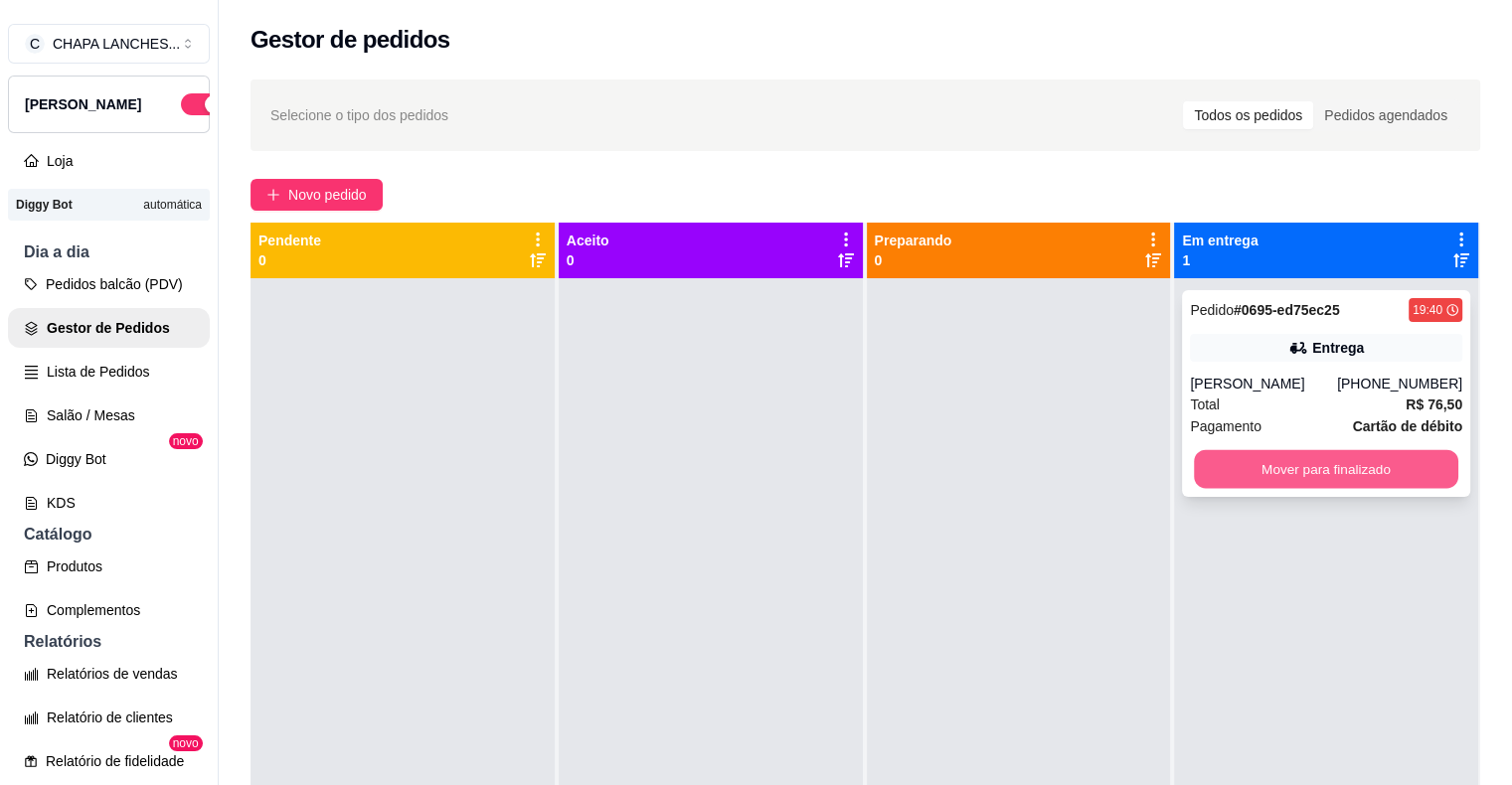 click on "Mover para finalizado" at bounding box center (1326, 469) 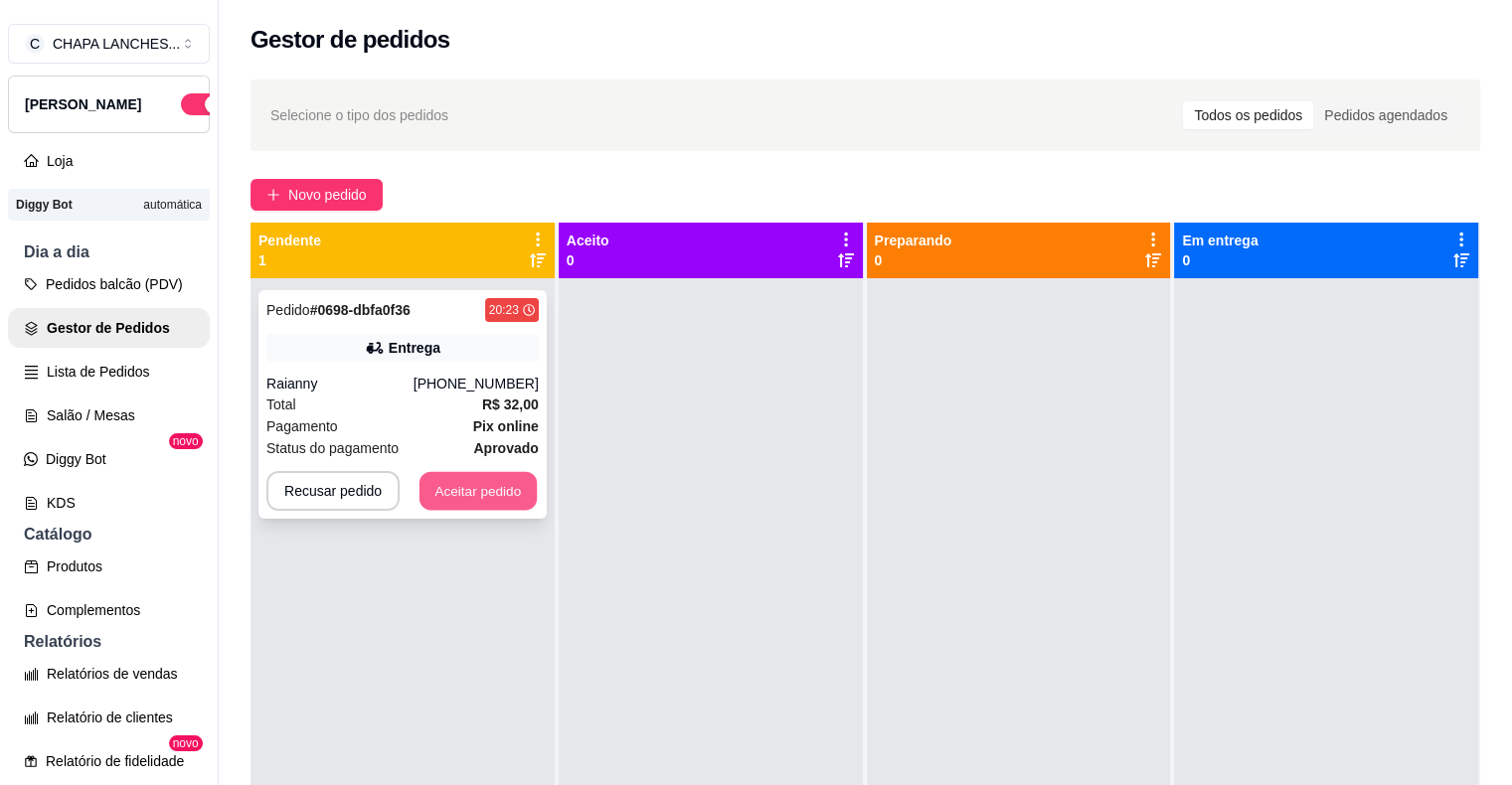 click on "Aceitar pedido" at bounding box center (478, 491) 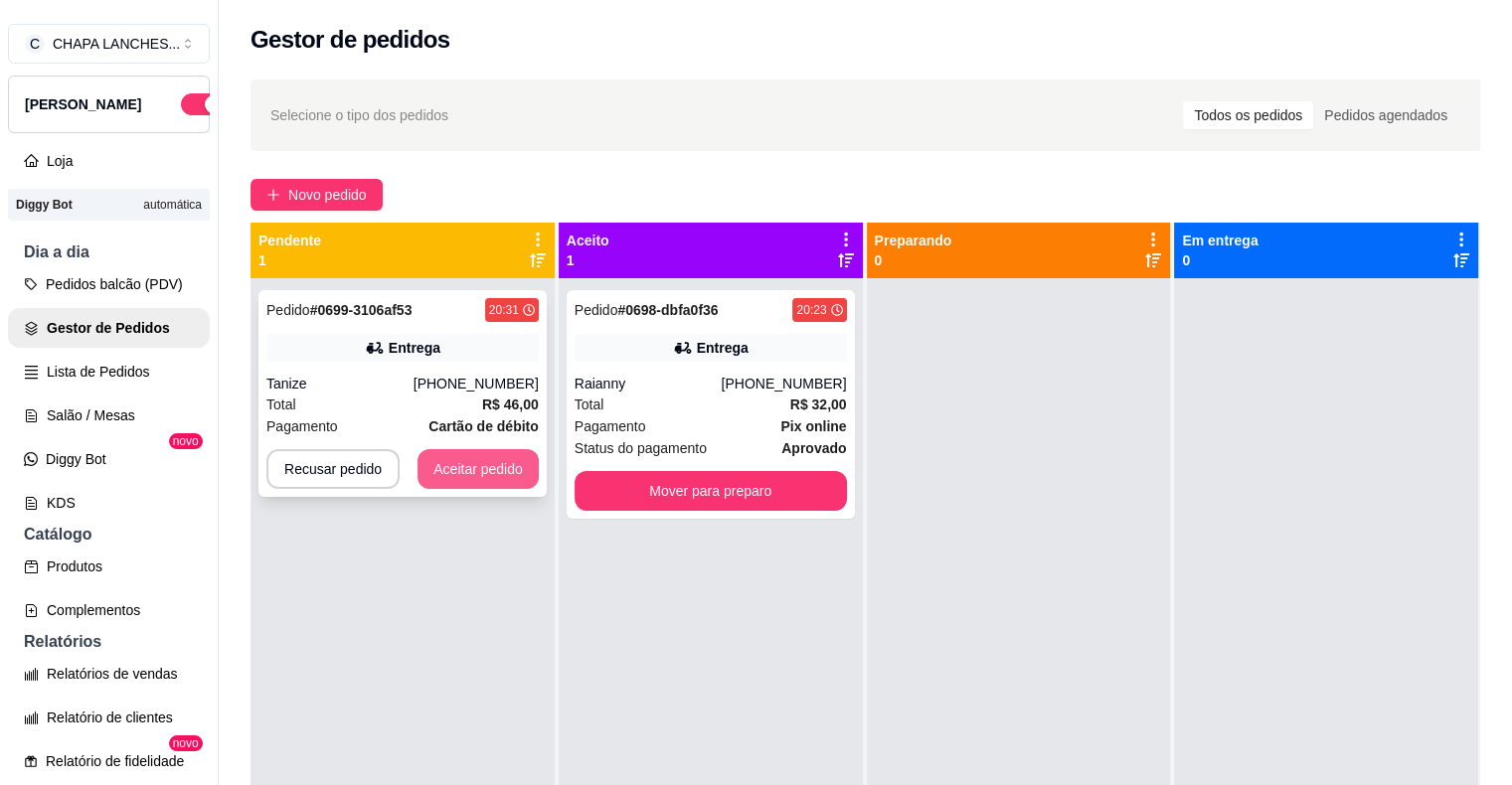 click on "Aceitar pedido" at bounding box center (478, 469) 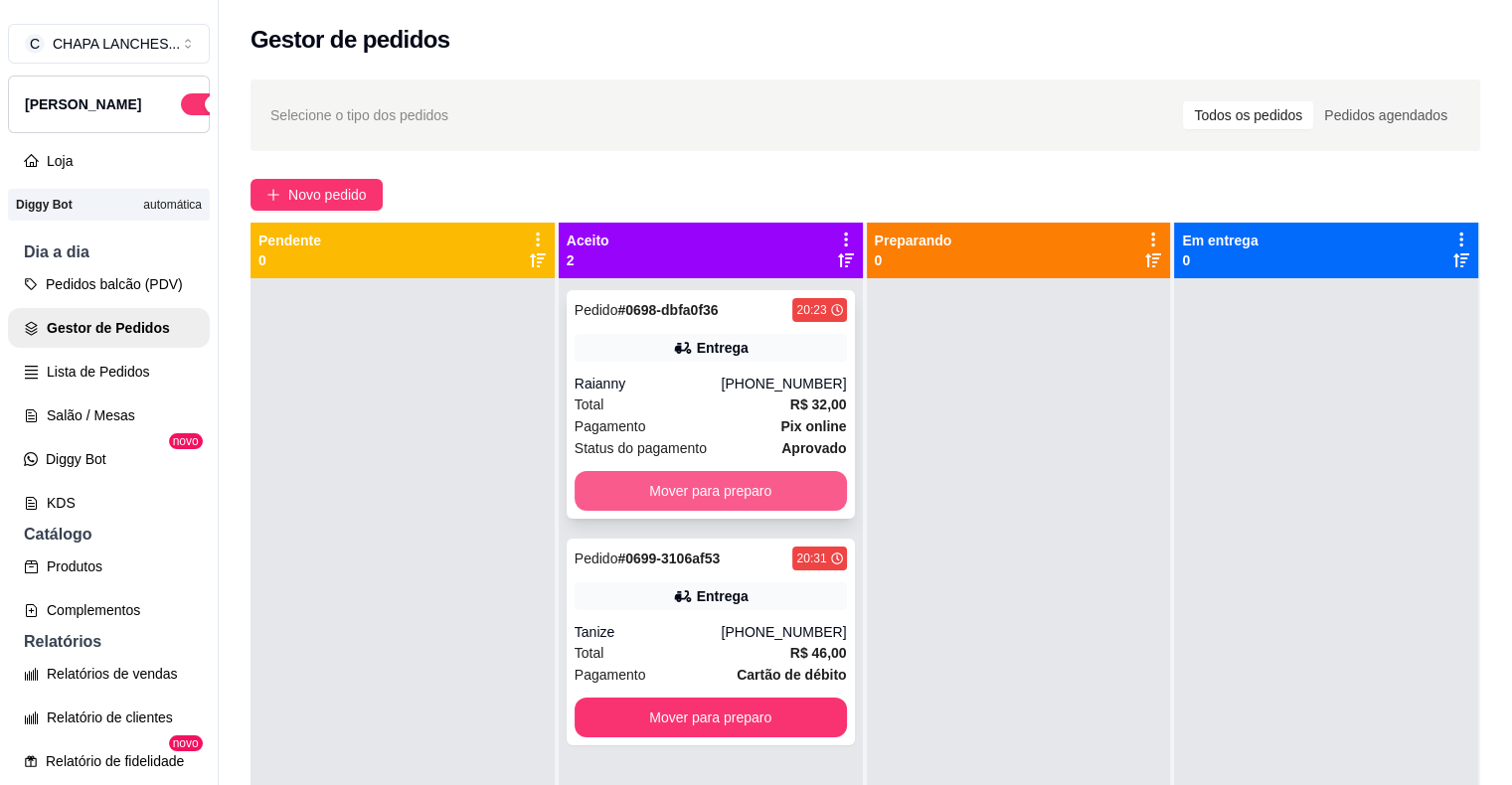 click on "Mover para preparo" at bounding box center (711, 491) 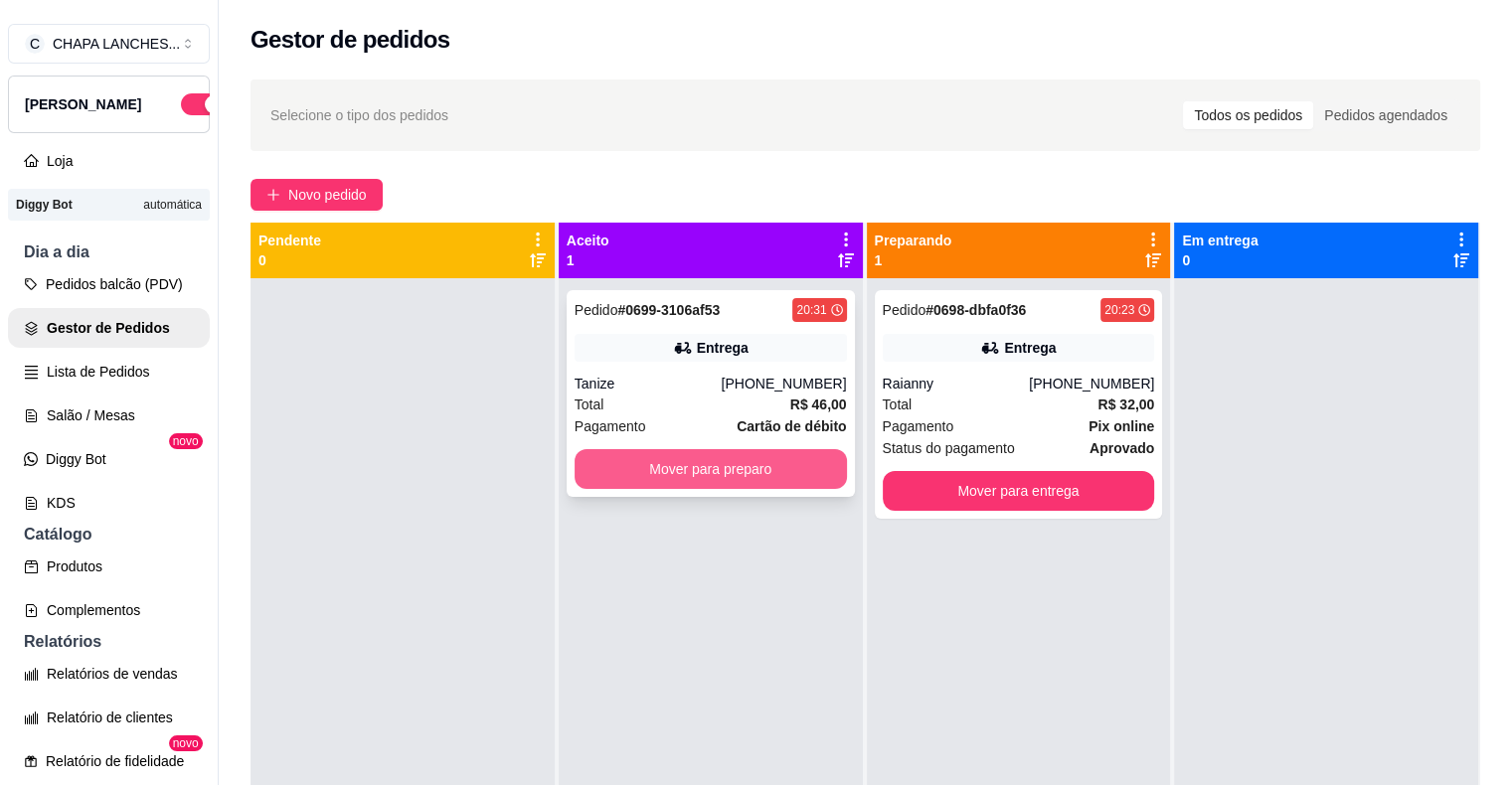 click on "Mover para preparo" at bounding box center (711, 469) 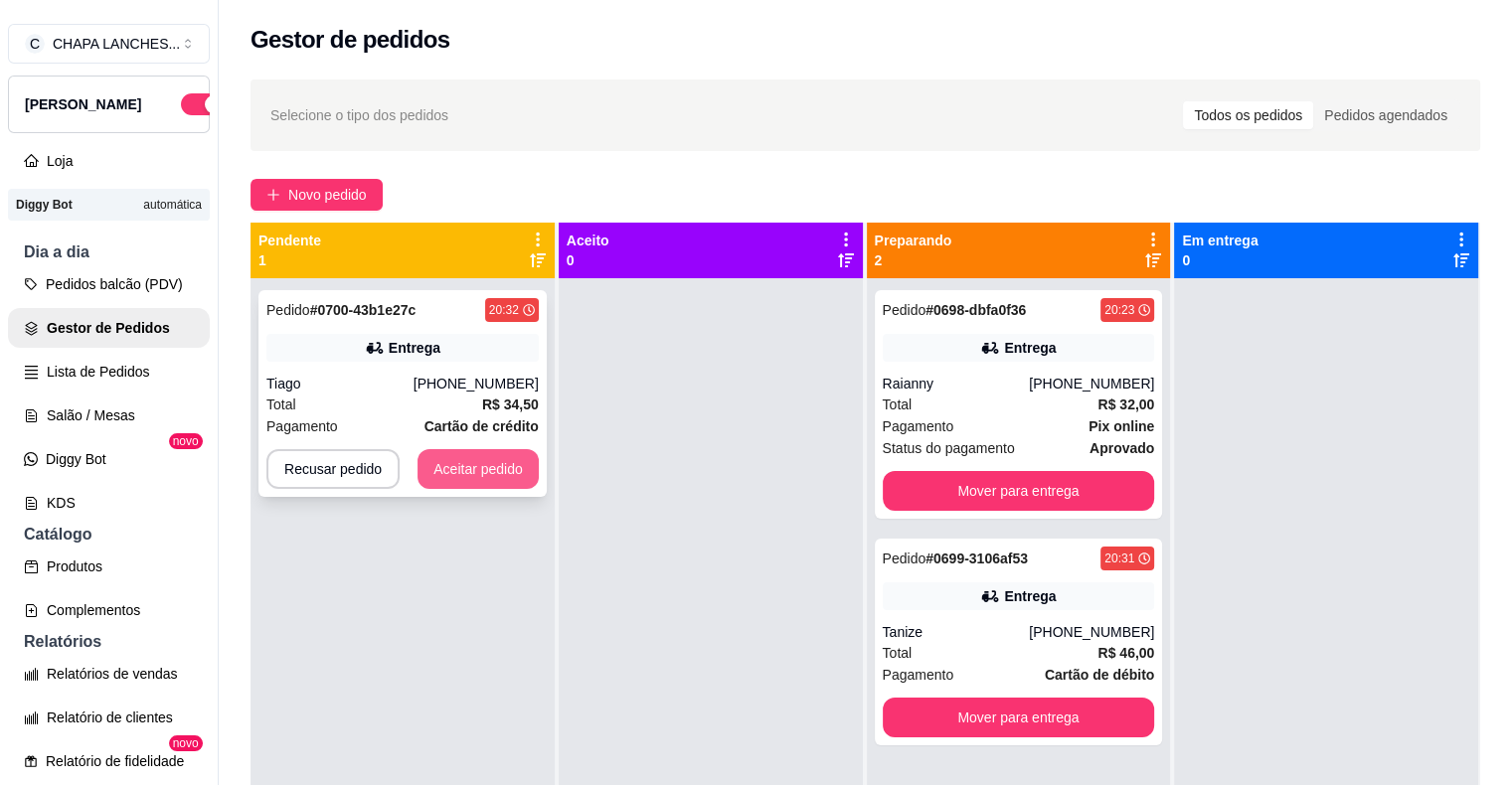 click on "Aceitar pedido" at bounding box center (478, 469) 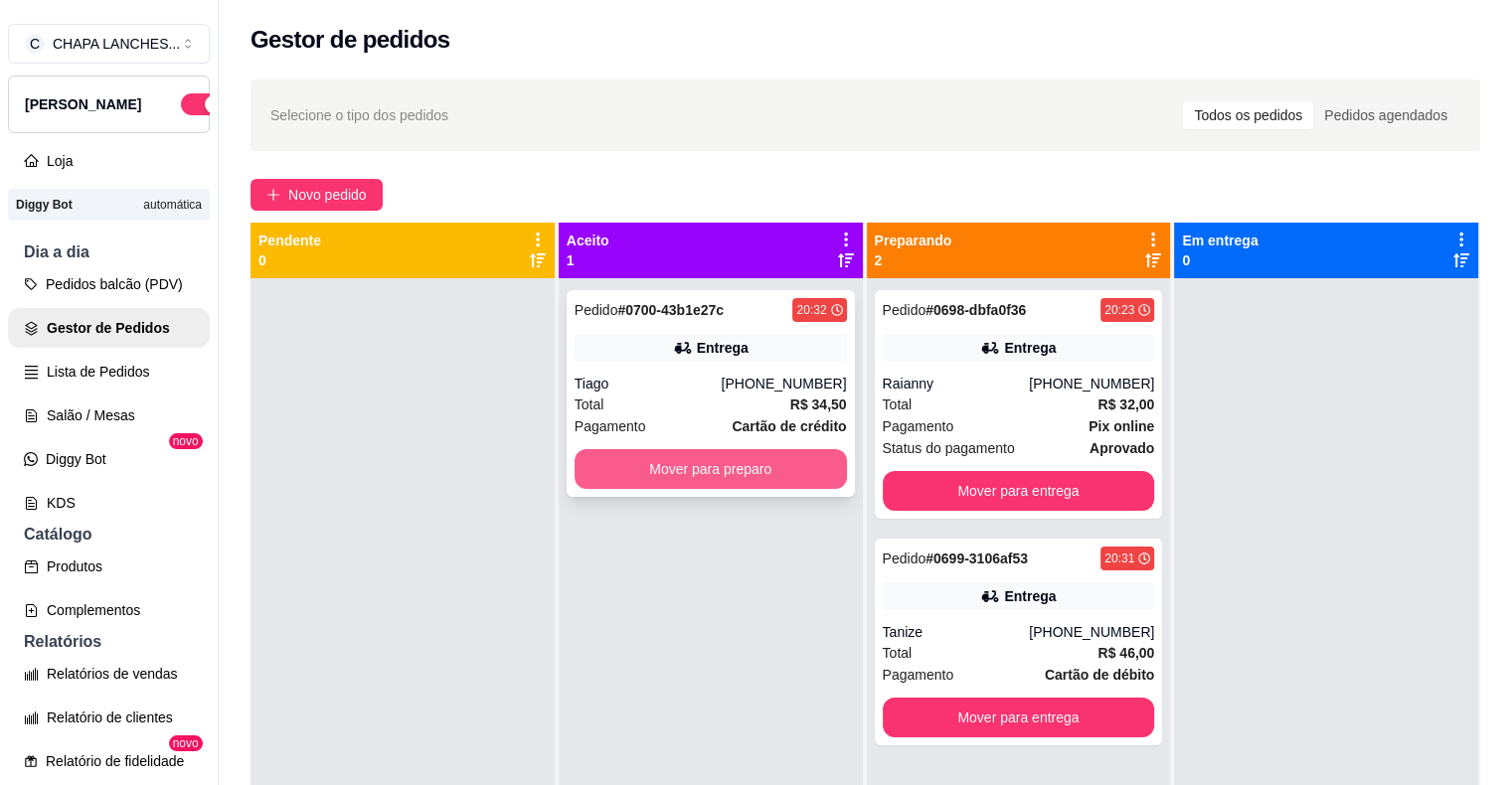 click on "Mover para preparo" at bounding box center (711, 469) 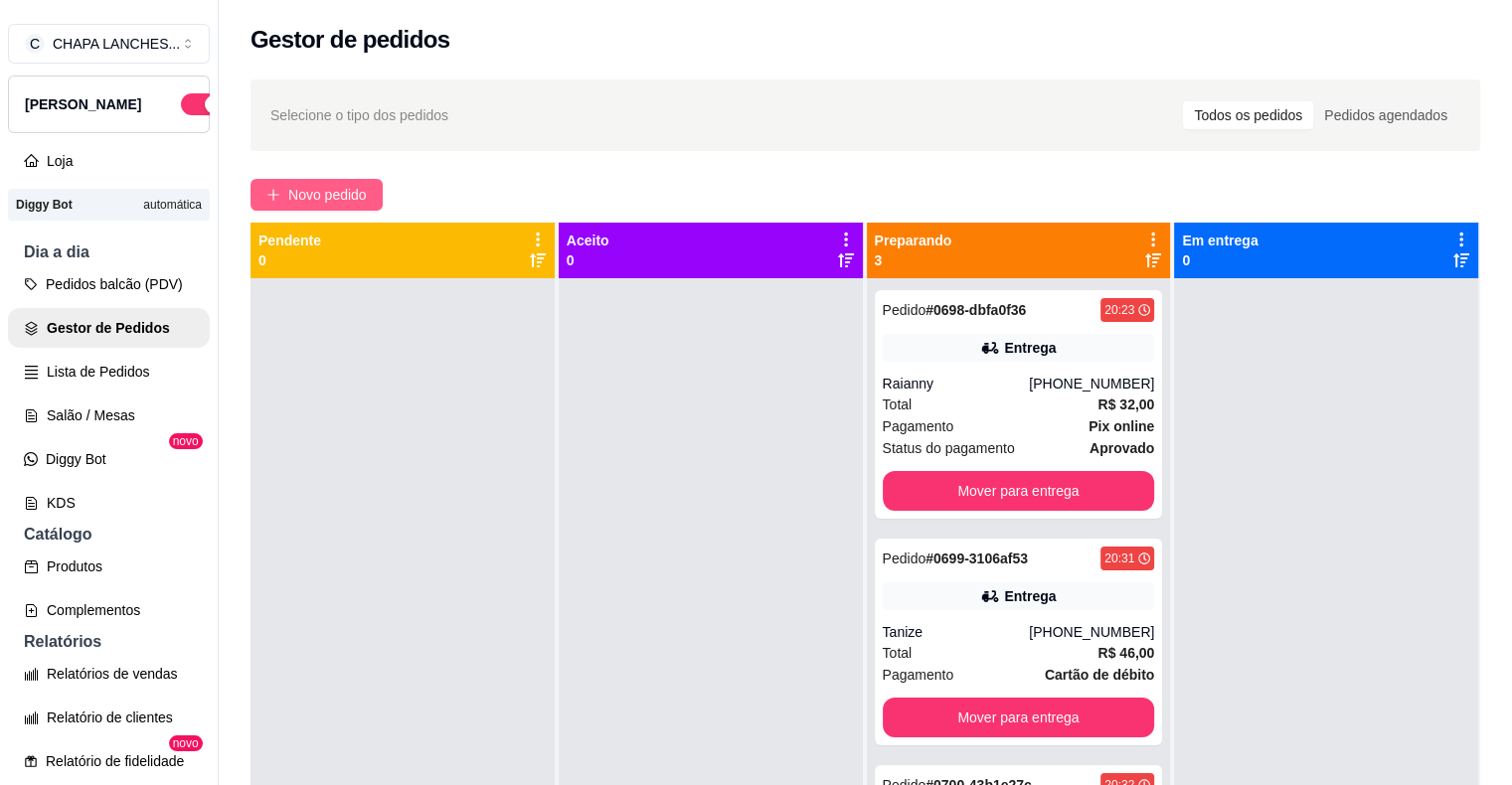 click on "Novo pedido" at bounding box center (327, 195) 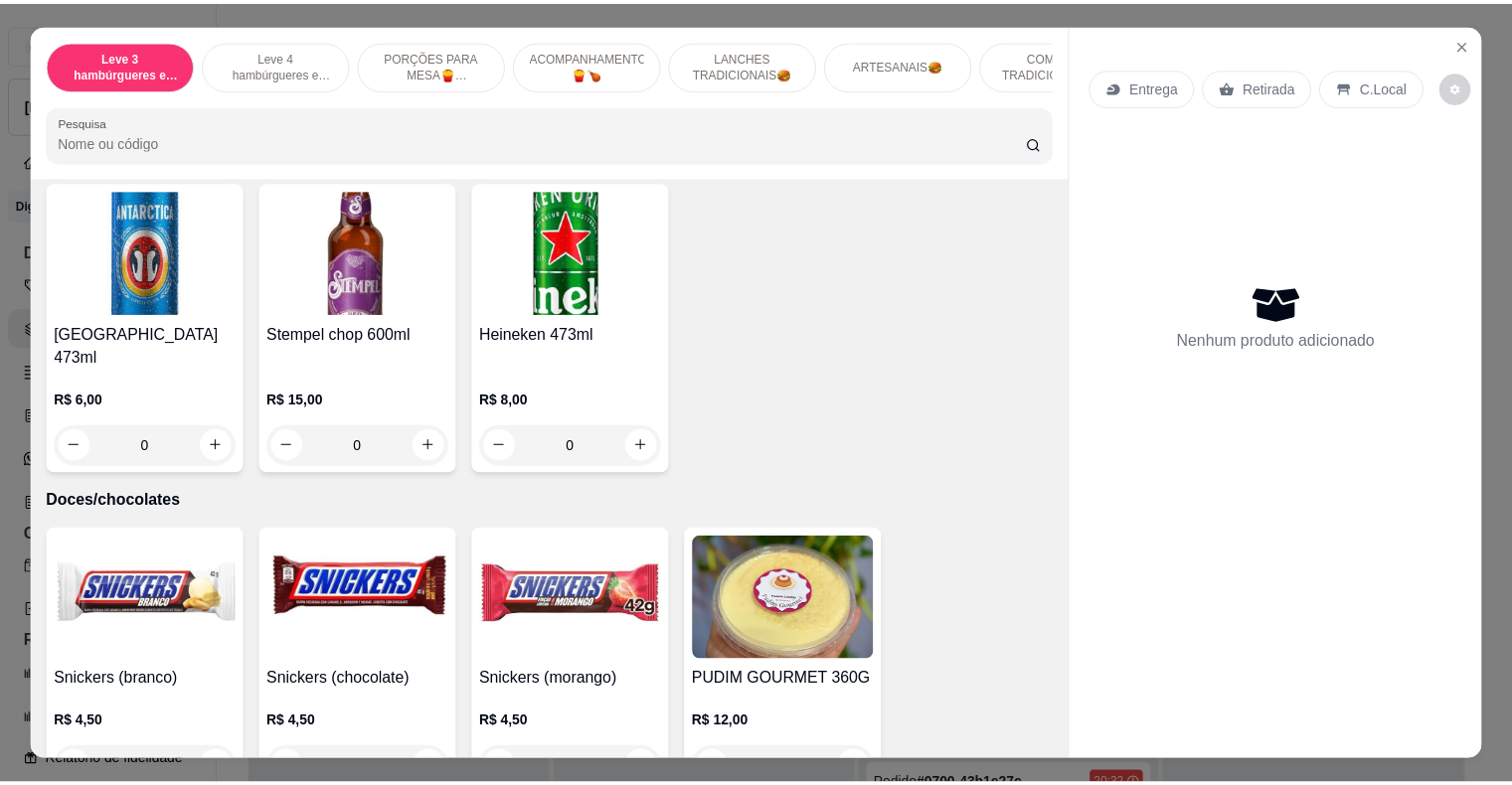 scroll, scrollTop: 6006, scrollLeft: 0, axis: vertical 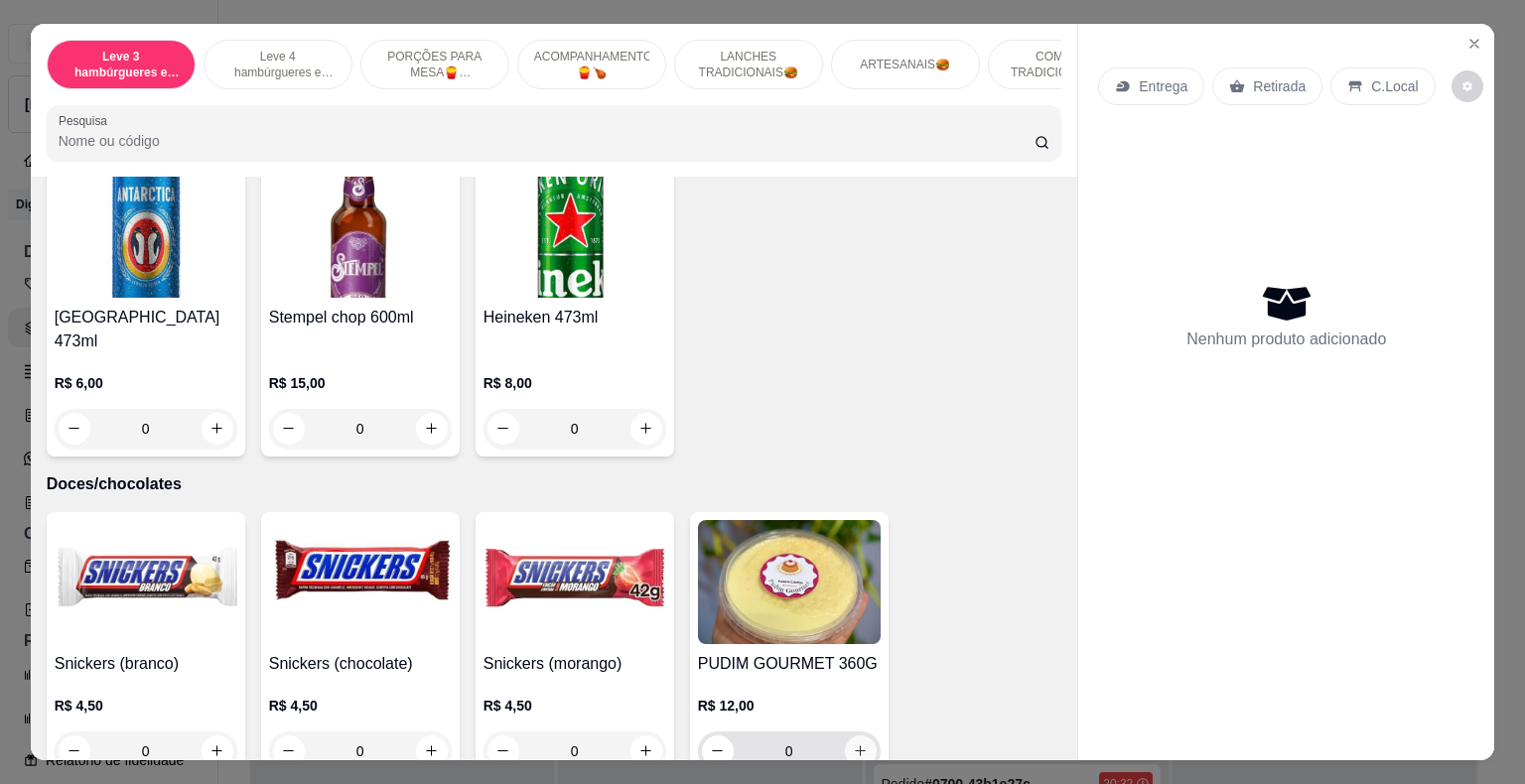 click 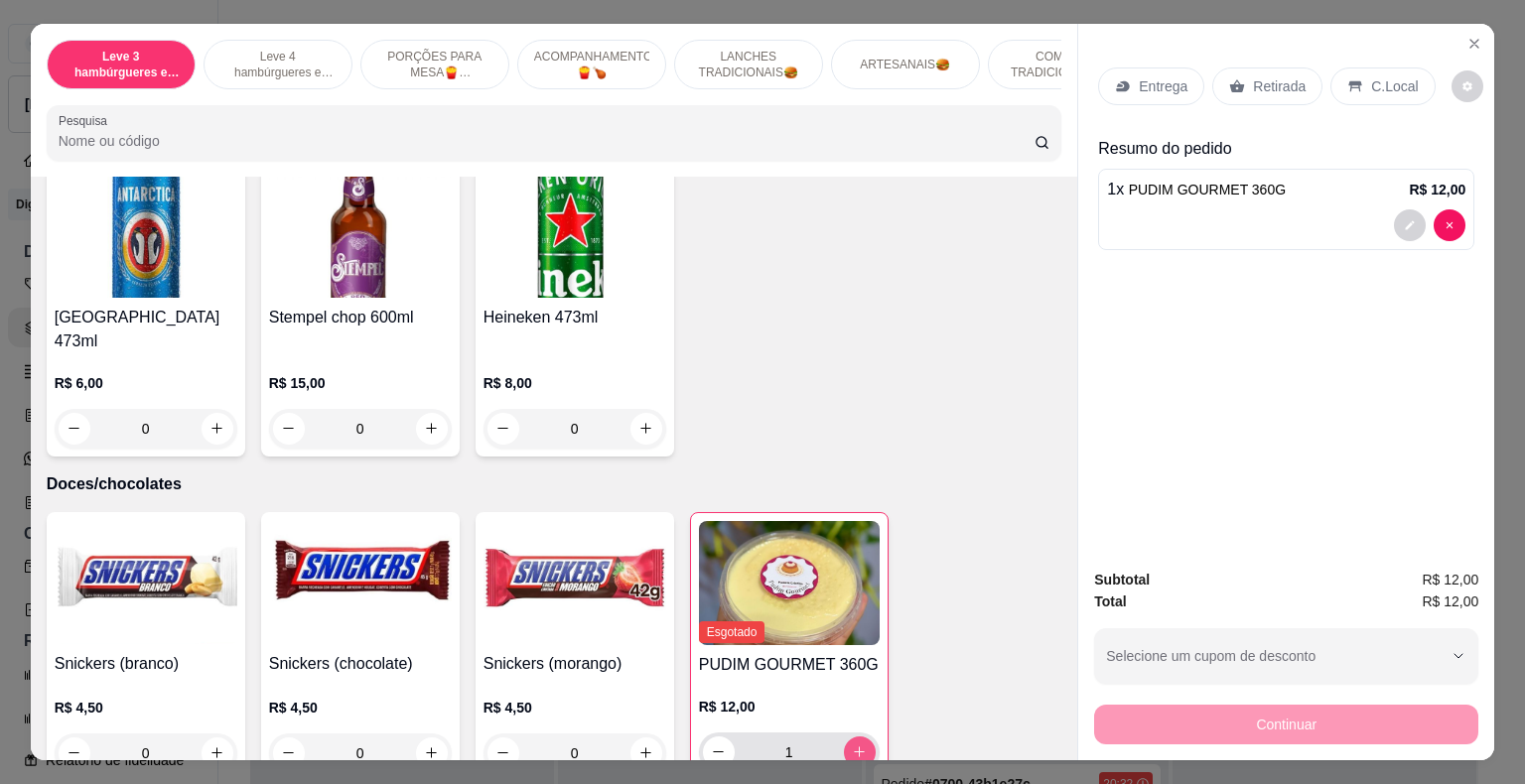 type on "1" 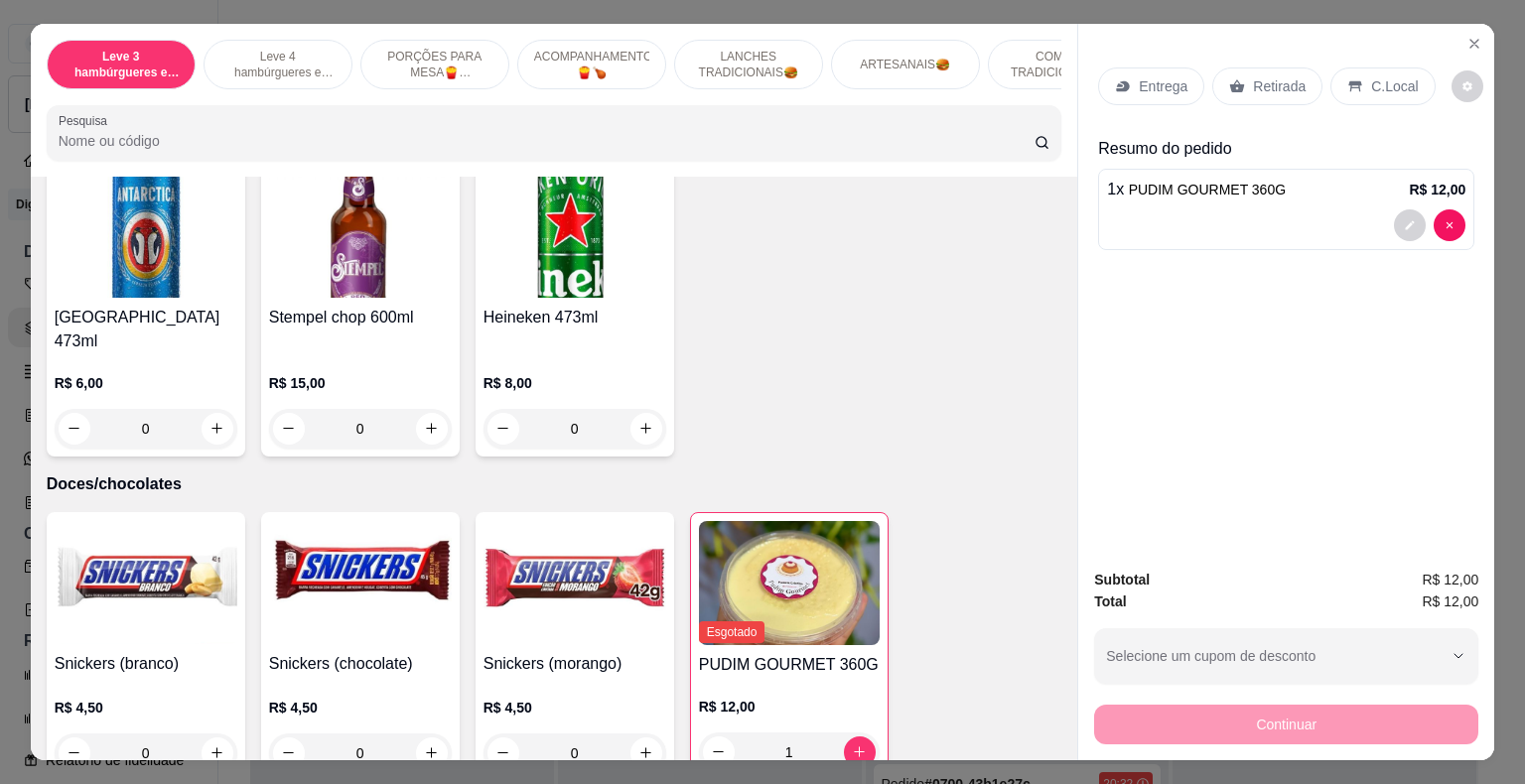click on "Retirada" at bounding box center [1267, 86] 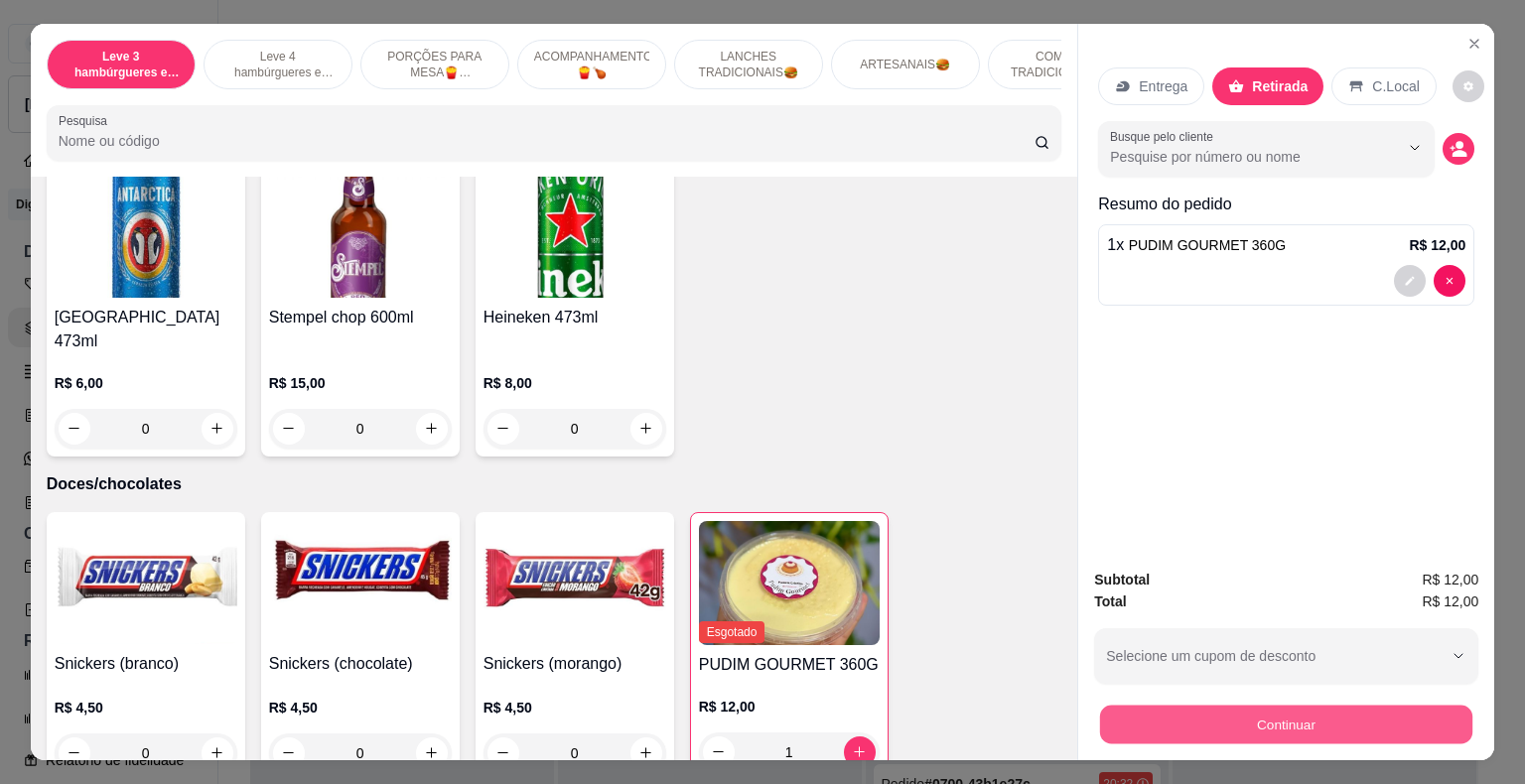 click on "Continuar" at bounding box center [1286, 724] 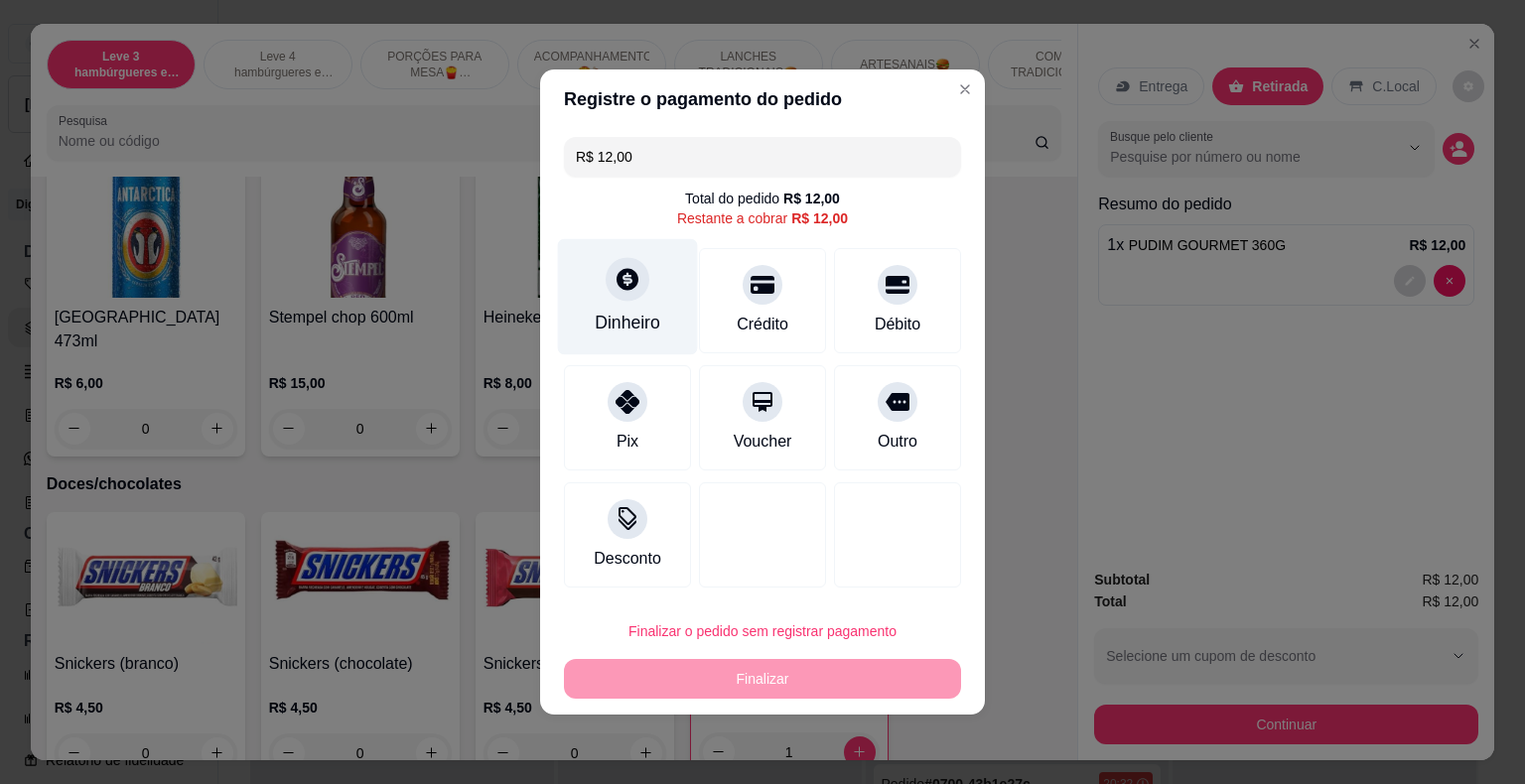 click 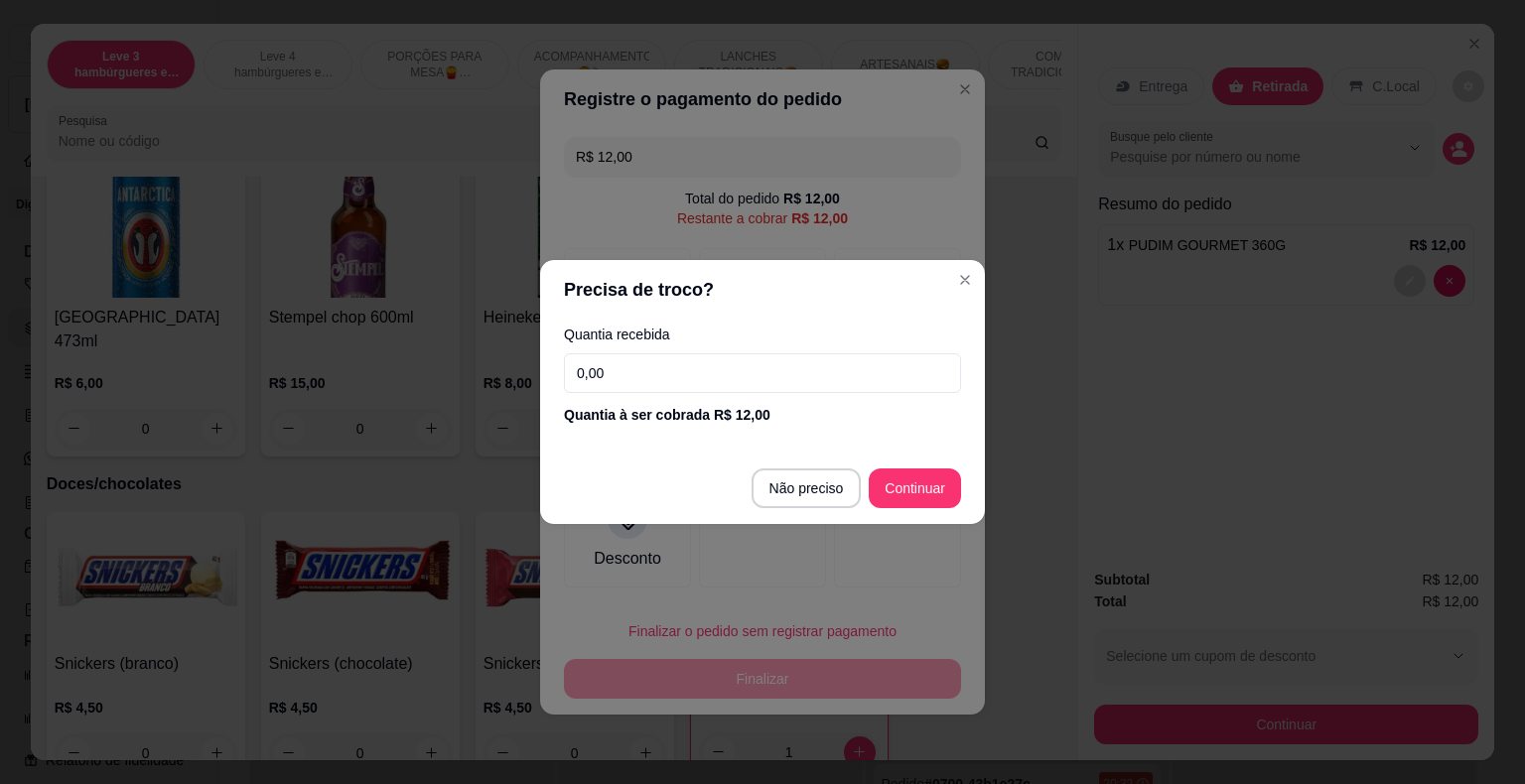 click on "0,00" at bounding box center [762, 373] 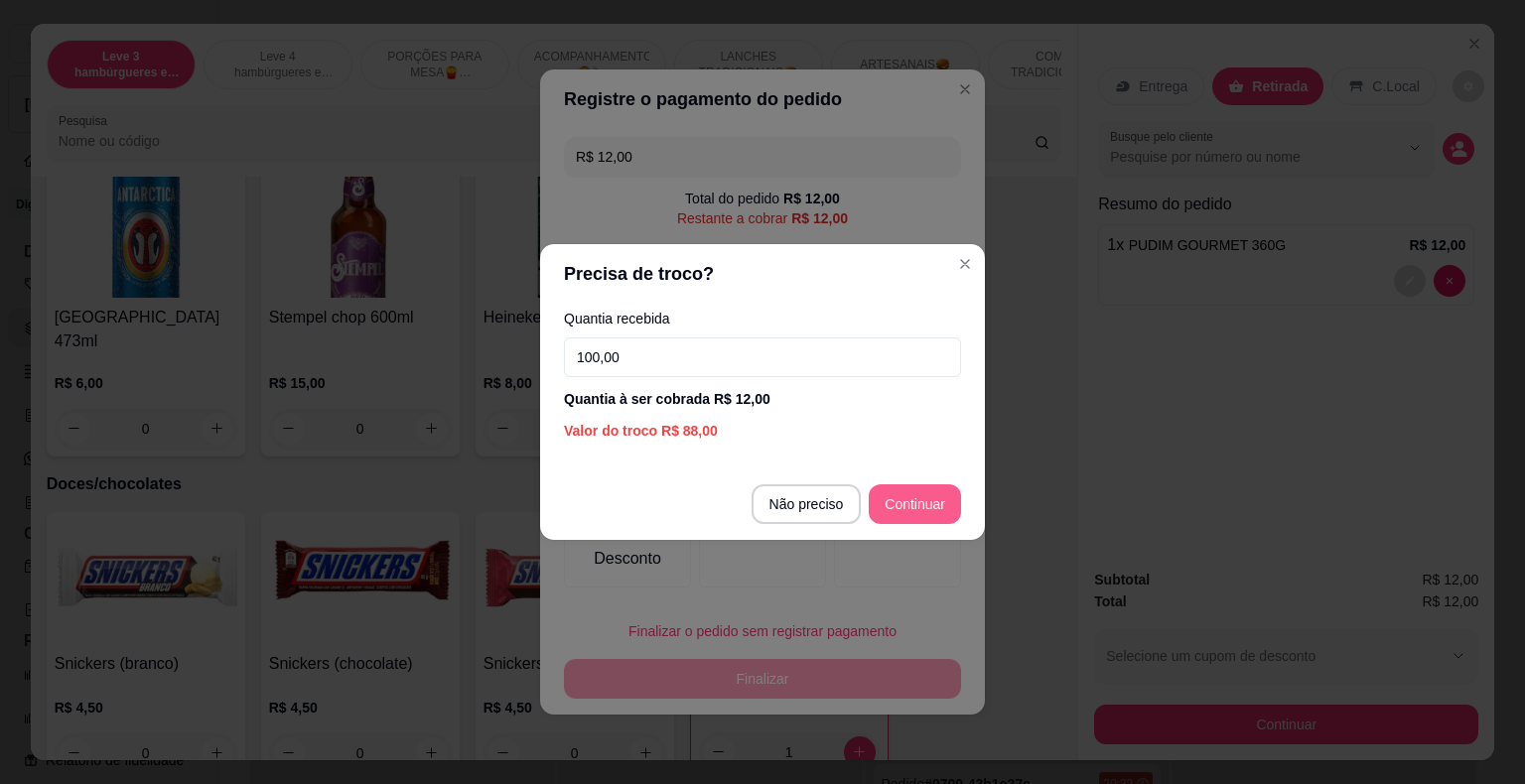 type on "100,00" 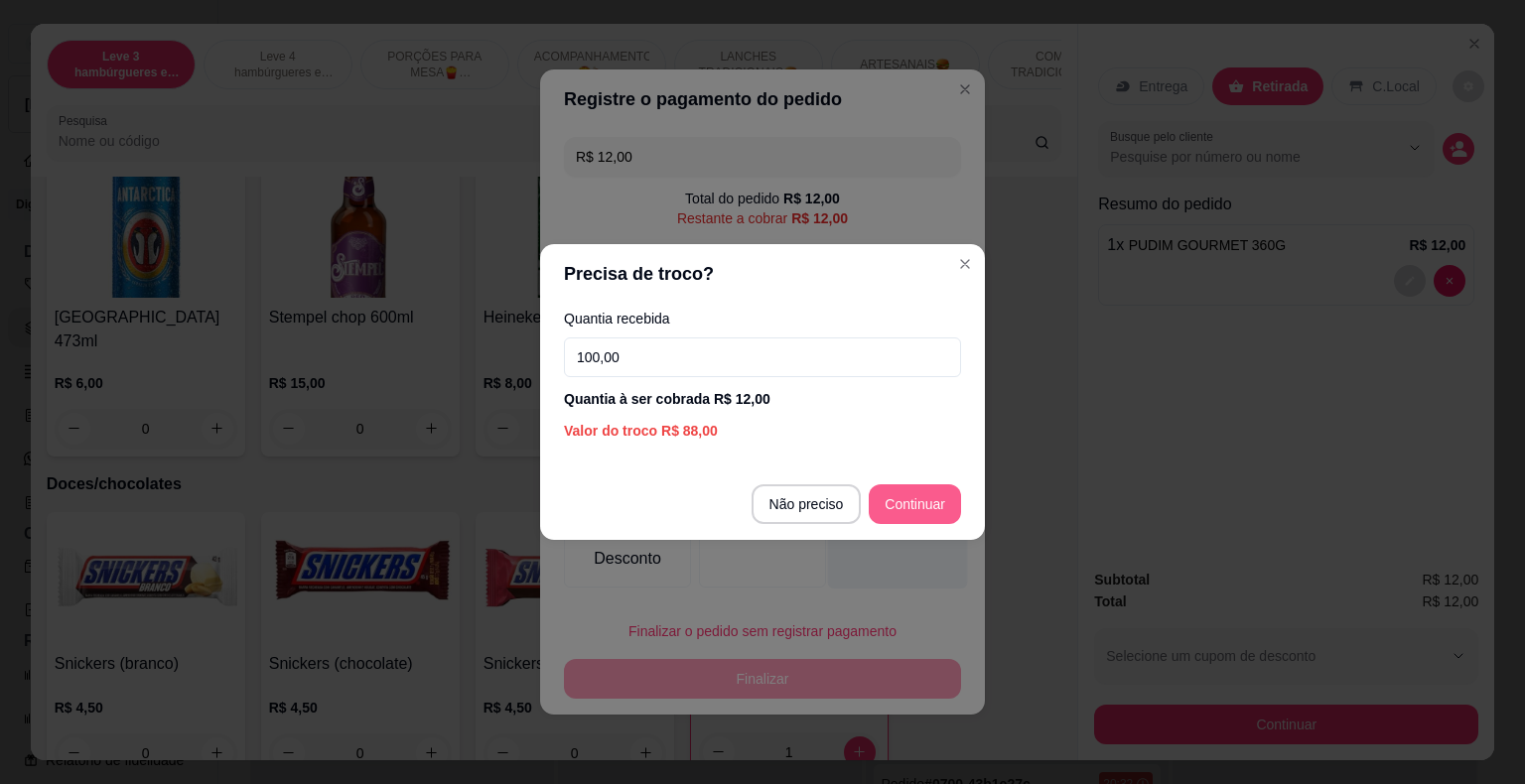 type on "R$ 0,00" 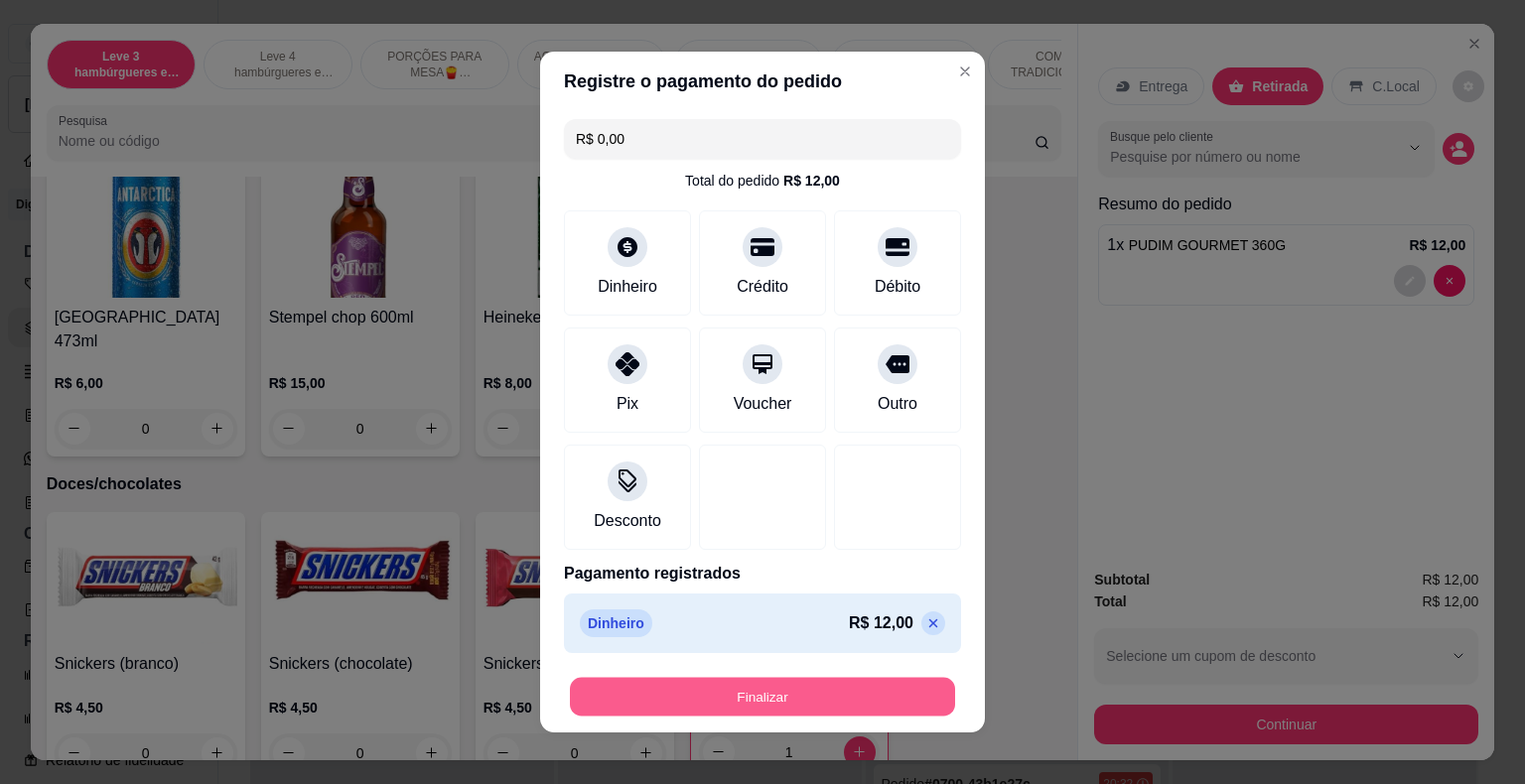 click on "Finalizar" at bounding box center (762, 697) 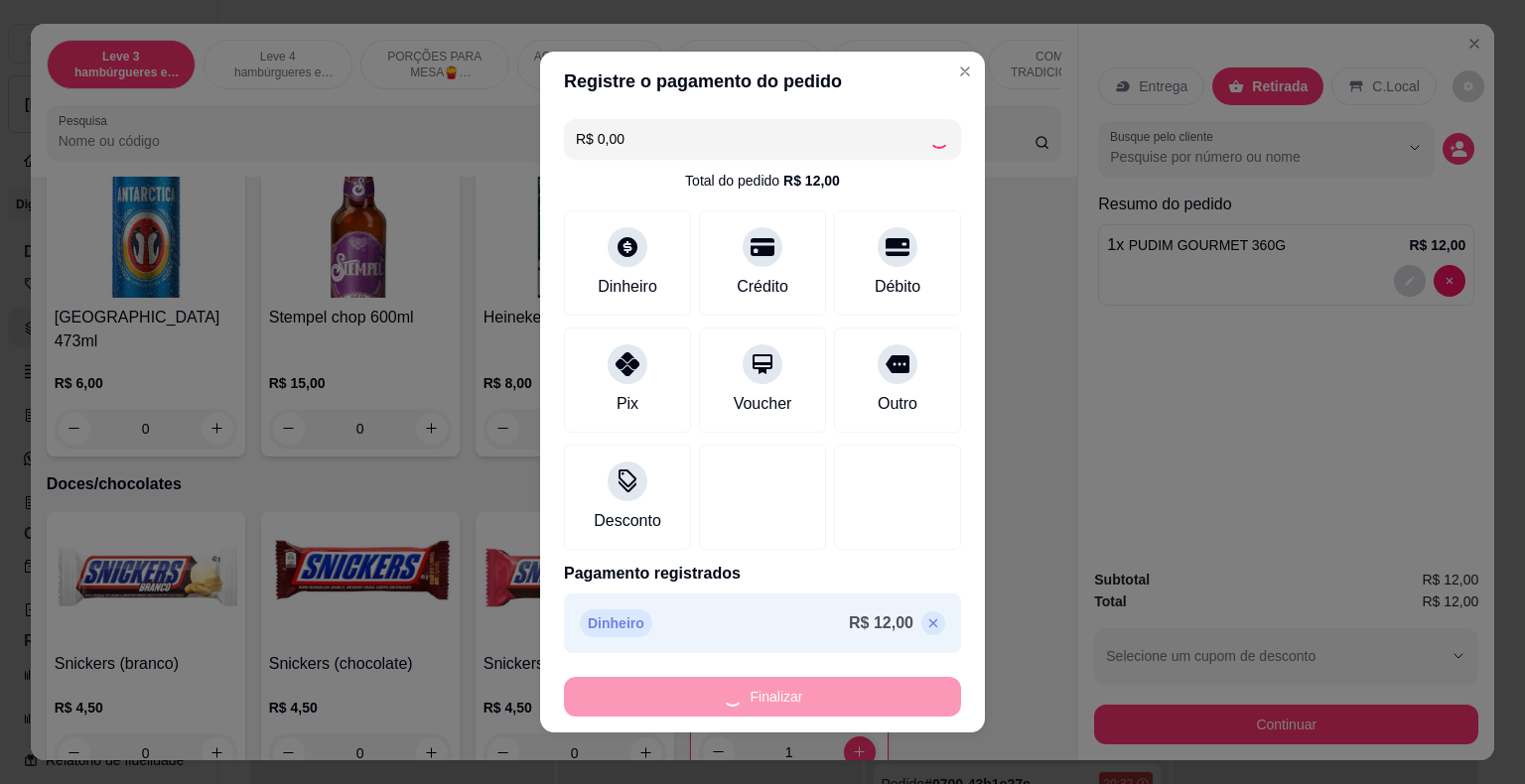 type on "0" 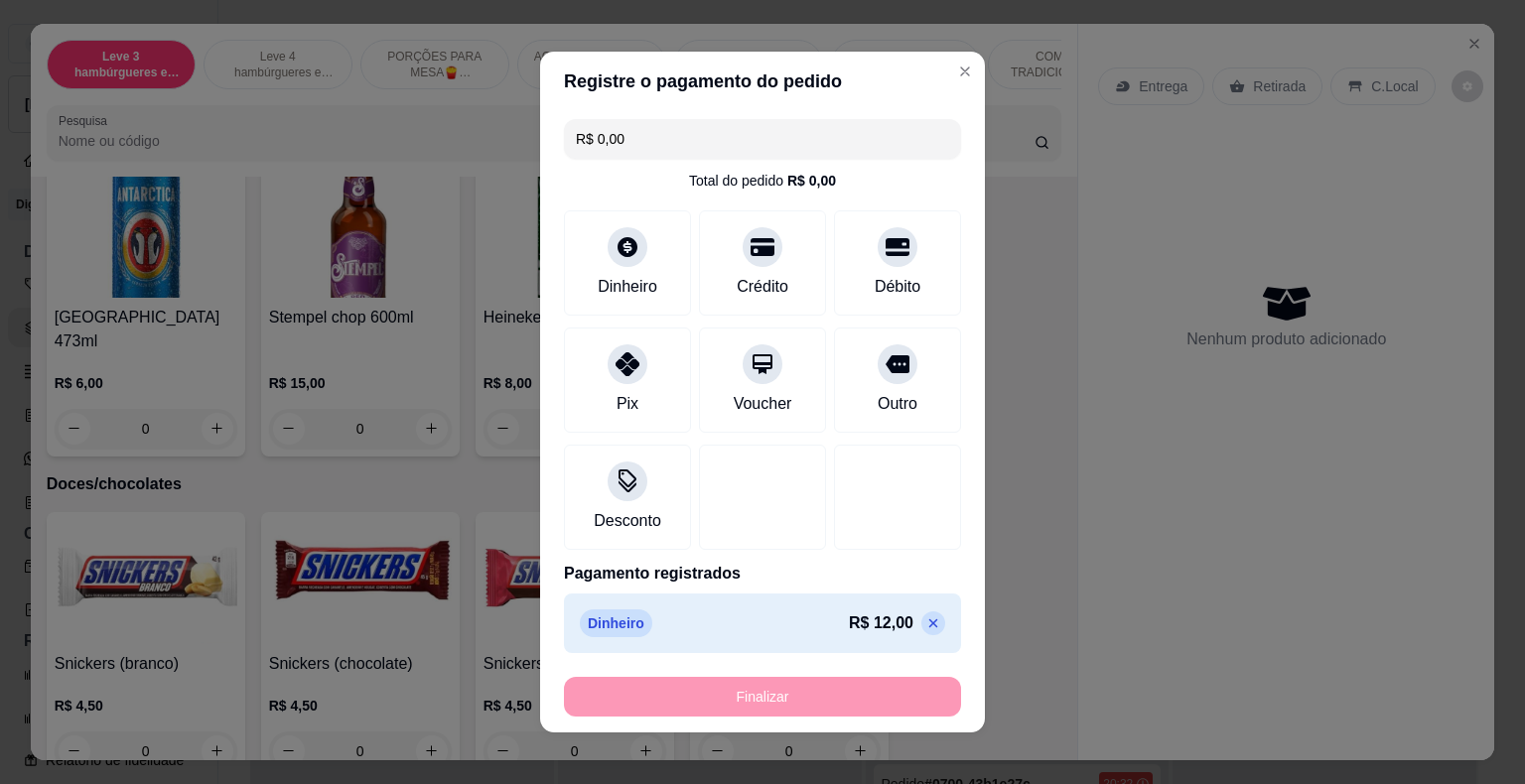 type on "-R$ 12,00" 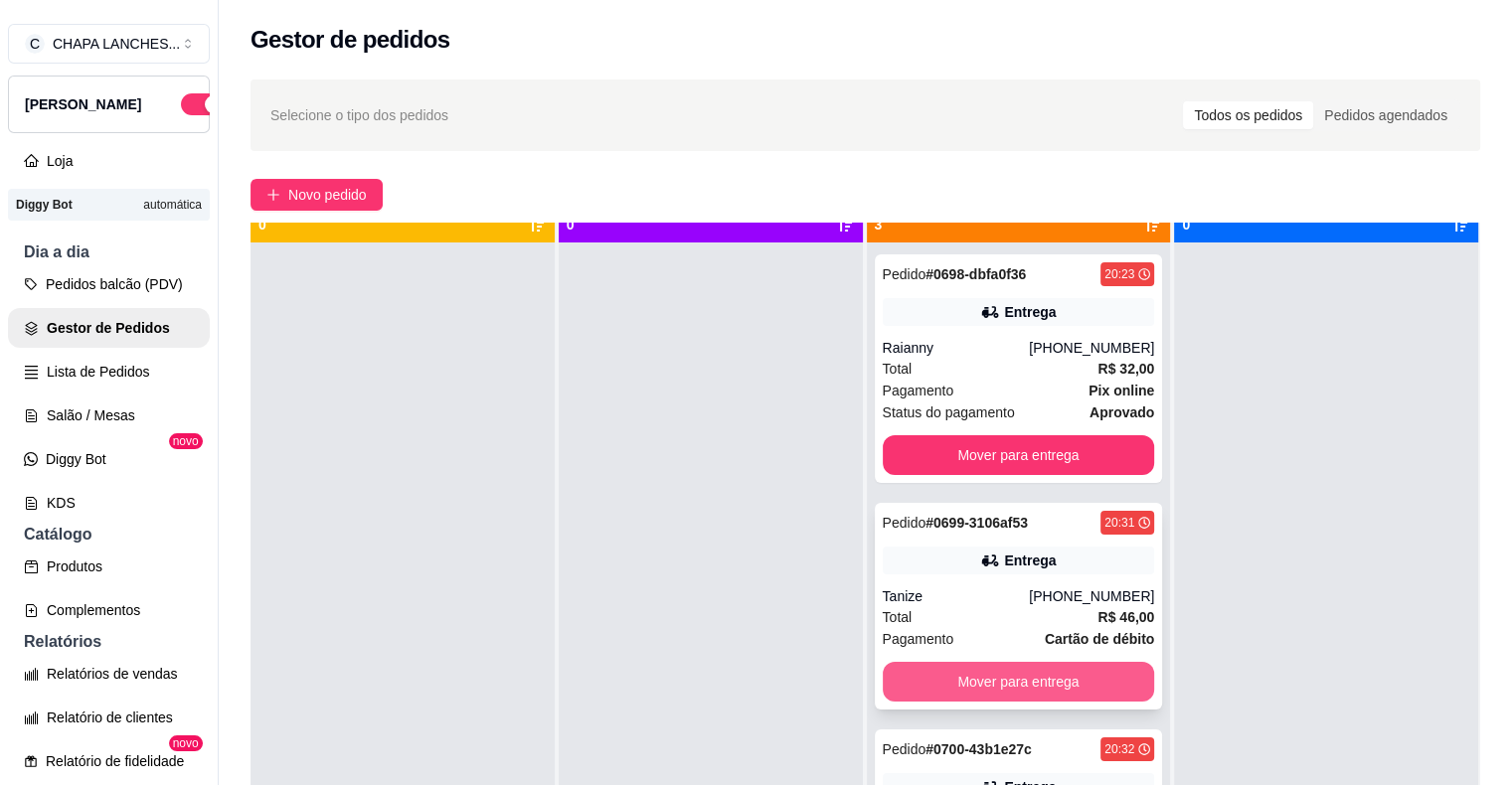 scroll, scrollTop: 56, scrollLeft: 0, axis: vertical 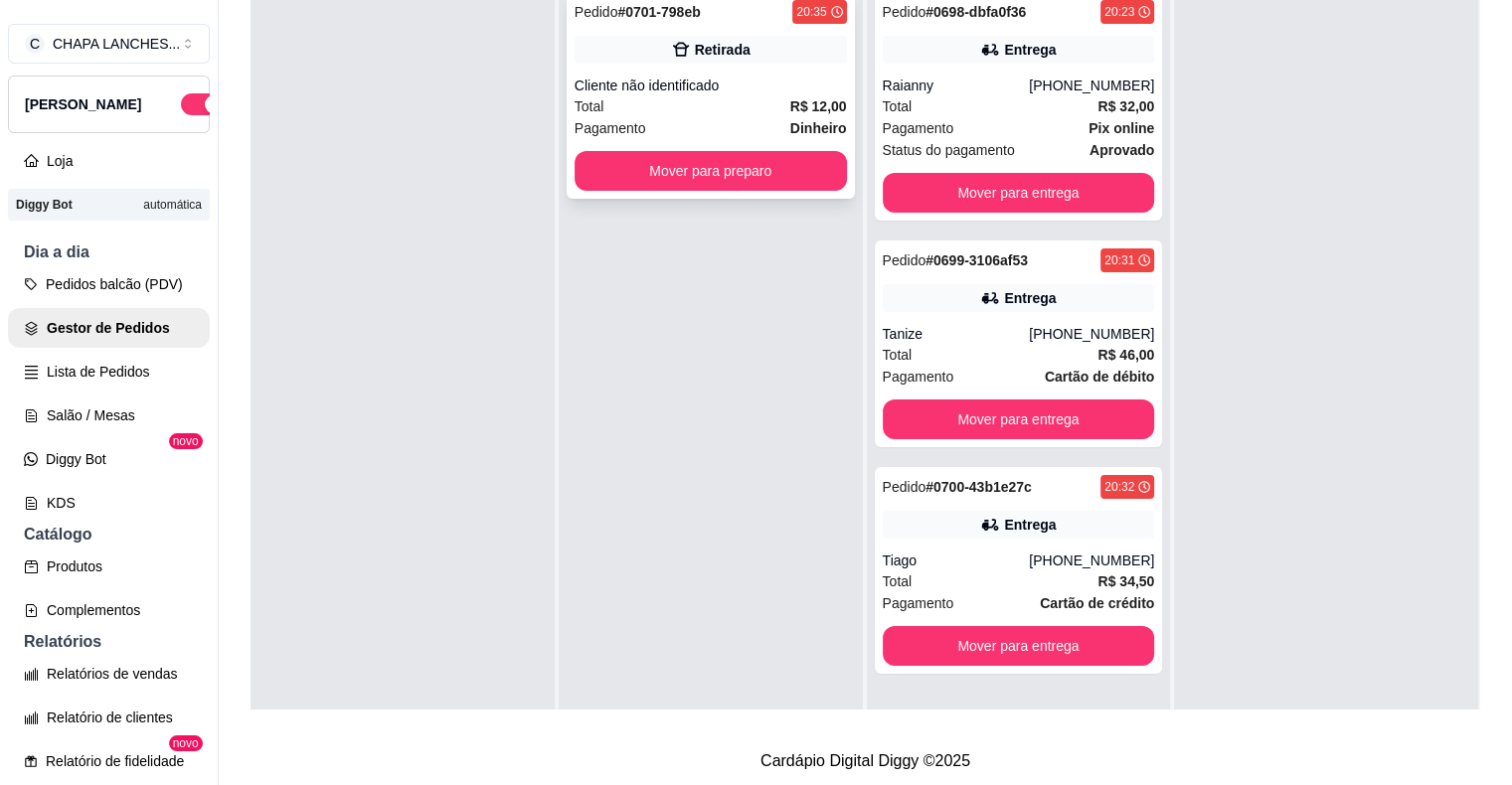 click on "Pagamento Dinheiro" at bounding box center (711, 128) 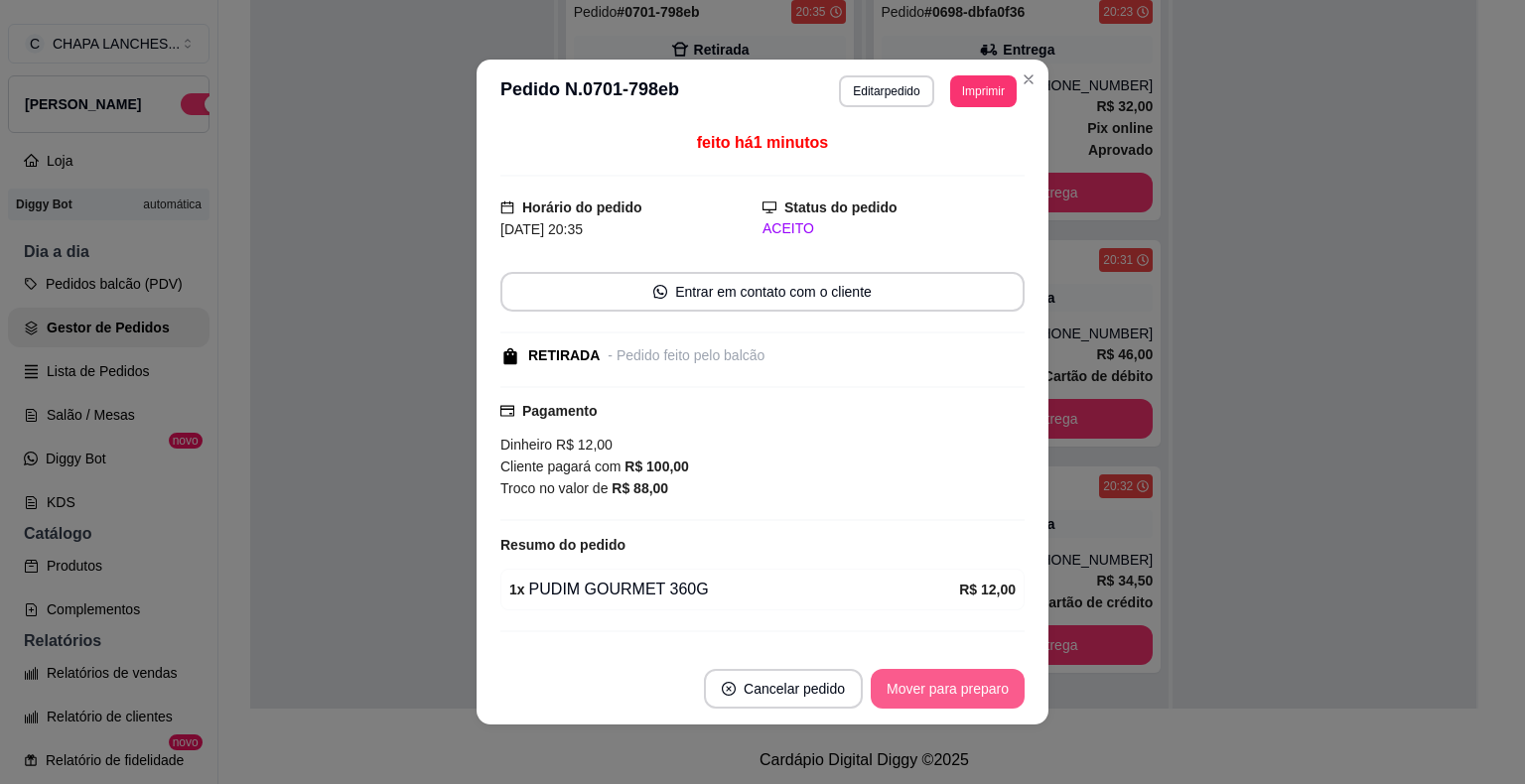 click on "Mover para preparo" at bounding box center (947, 689) 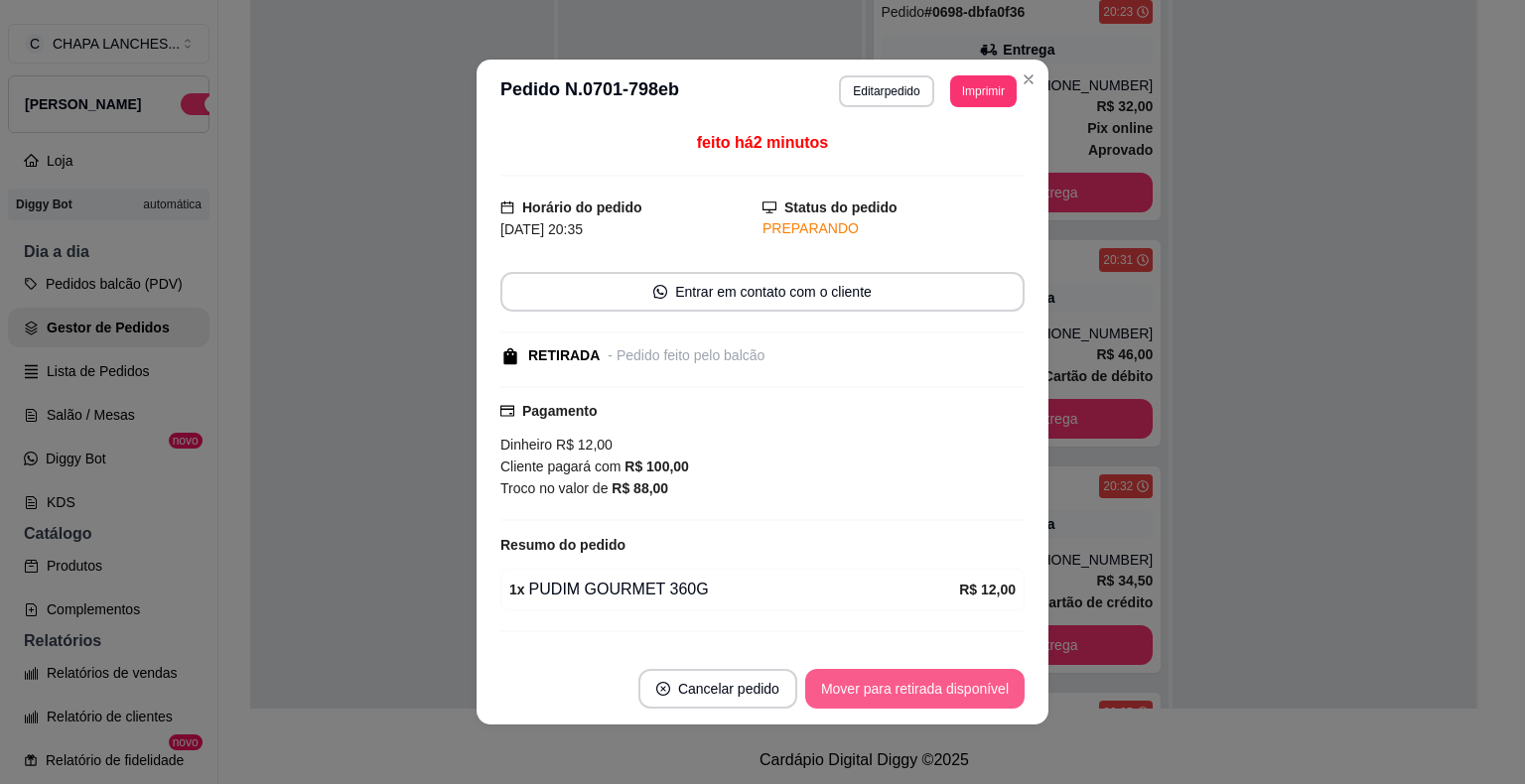 click on "Mover para retirada disponível" at bounding box center (914, 689) 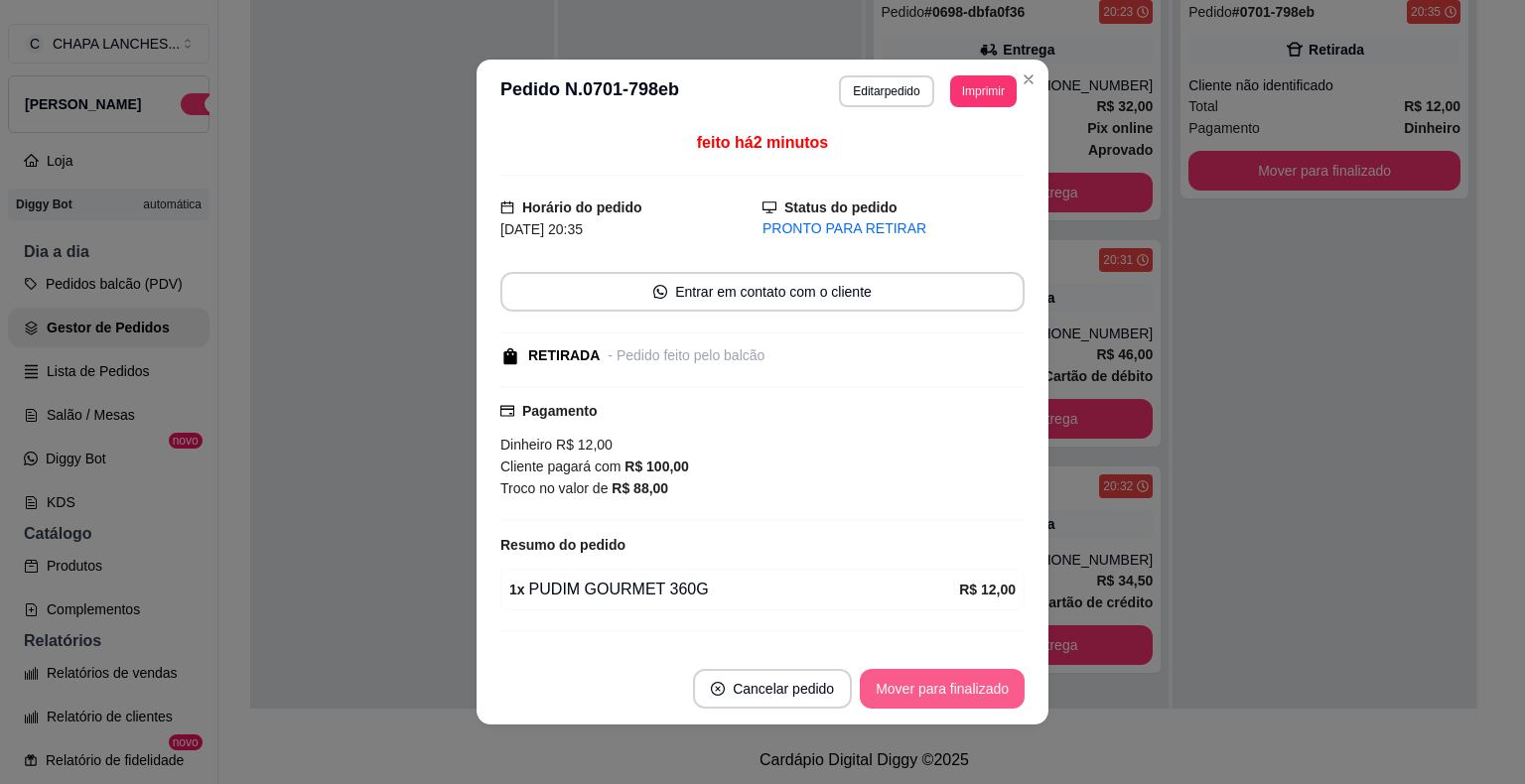 click on "Mover para finalizado" at bounding box center [942, 689] 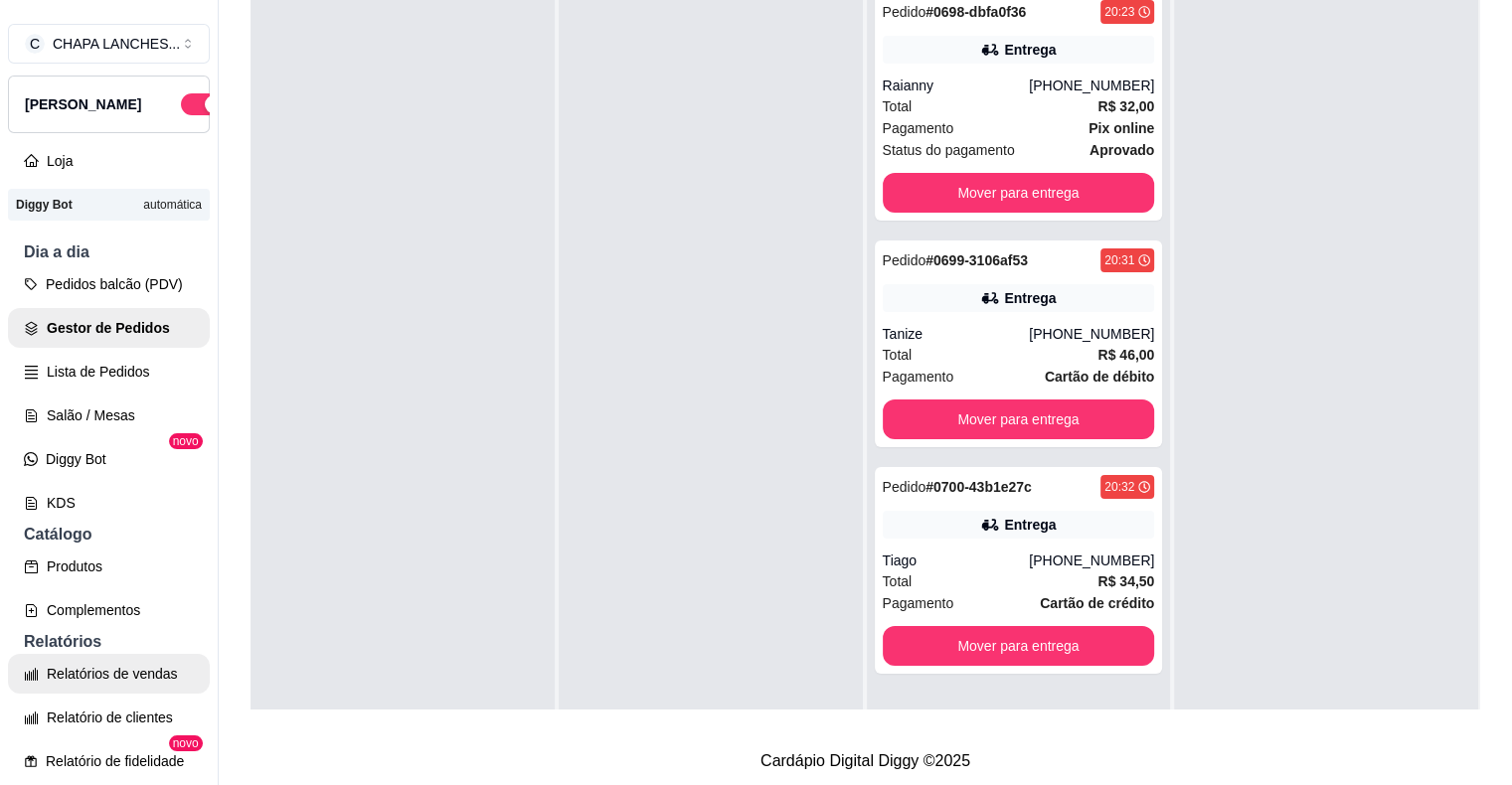 click on "Relatórios de vendas" at bounding box center (108, 674) 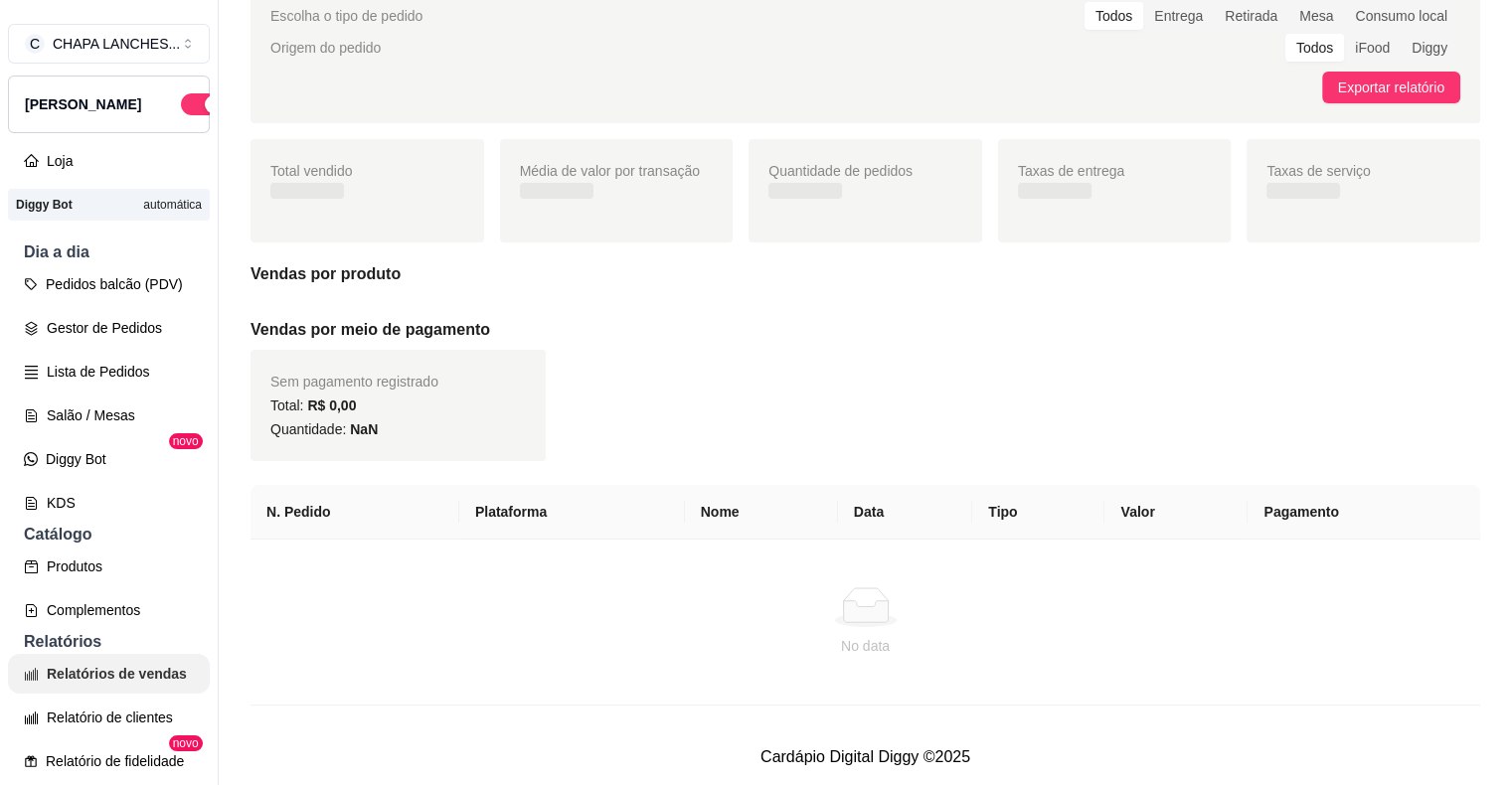 scroll, scrollTop: 0, scrollLeft: 0, axis: both 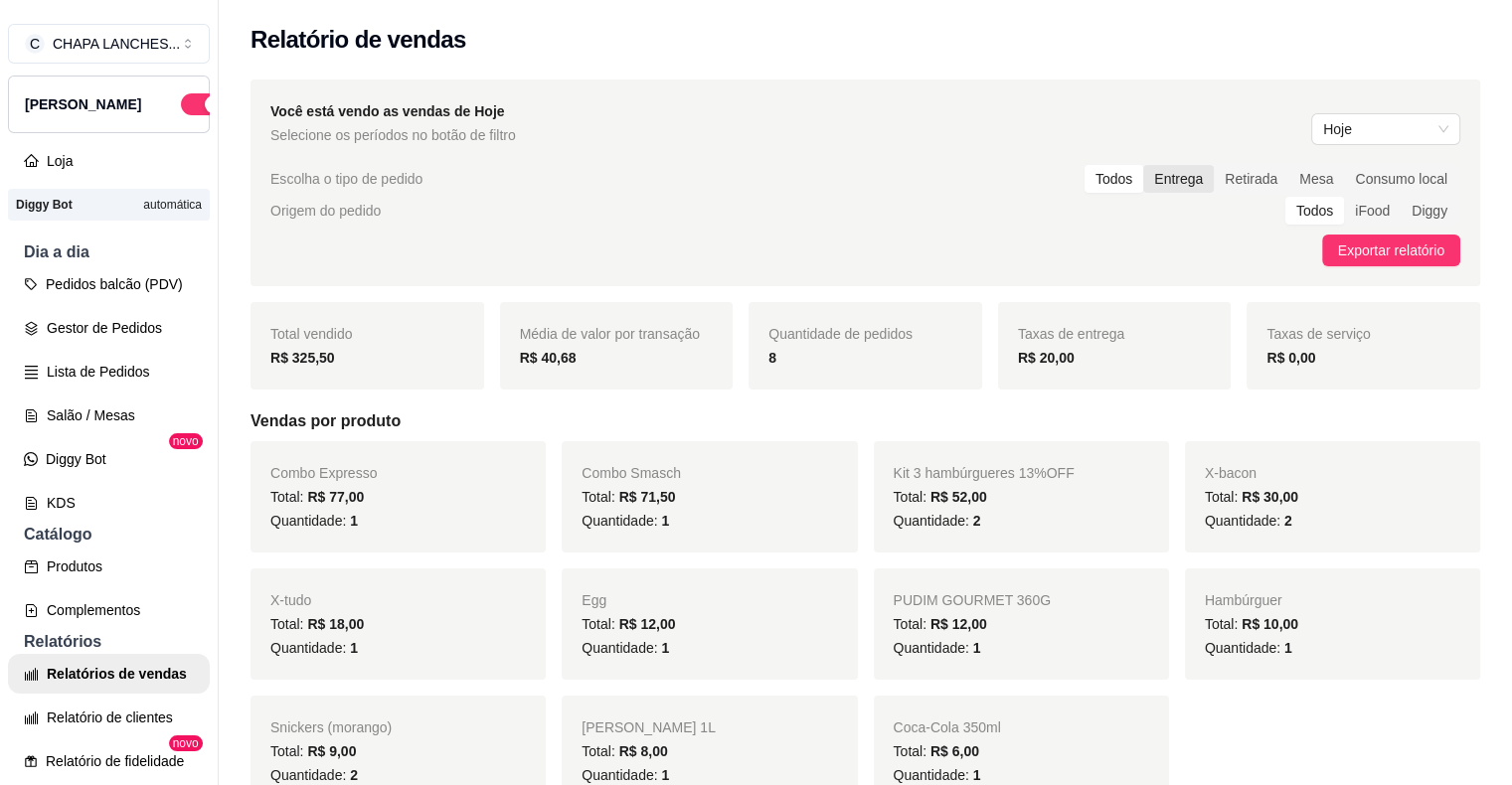 click on "Entrega" at bounding box center (1178, 179) 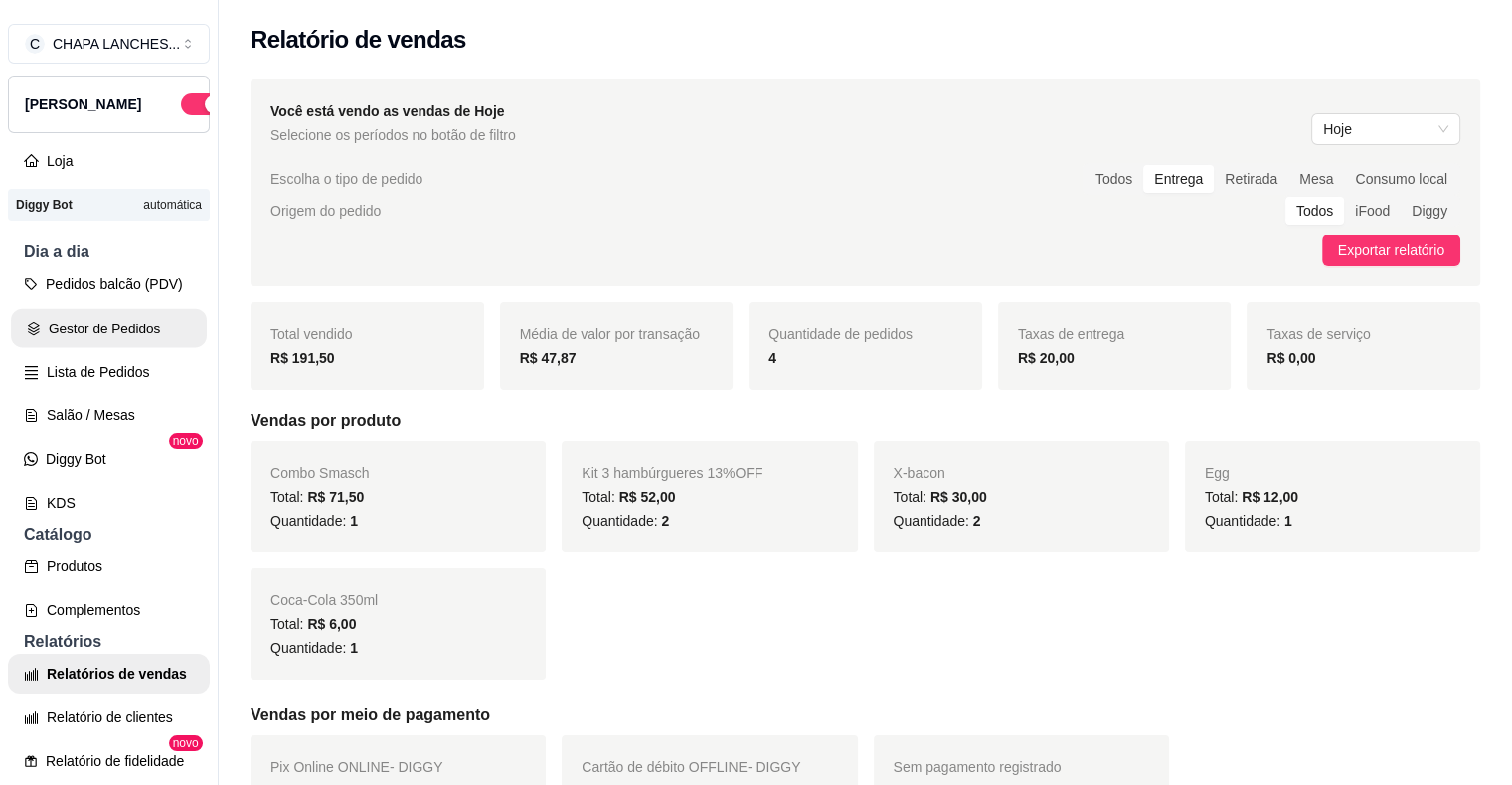 click on "Gestor de Pedidos" at bounding box center (108, 328) 